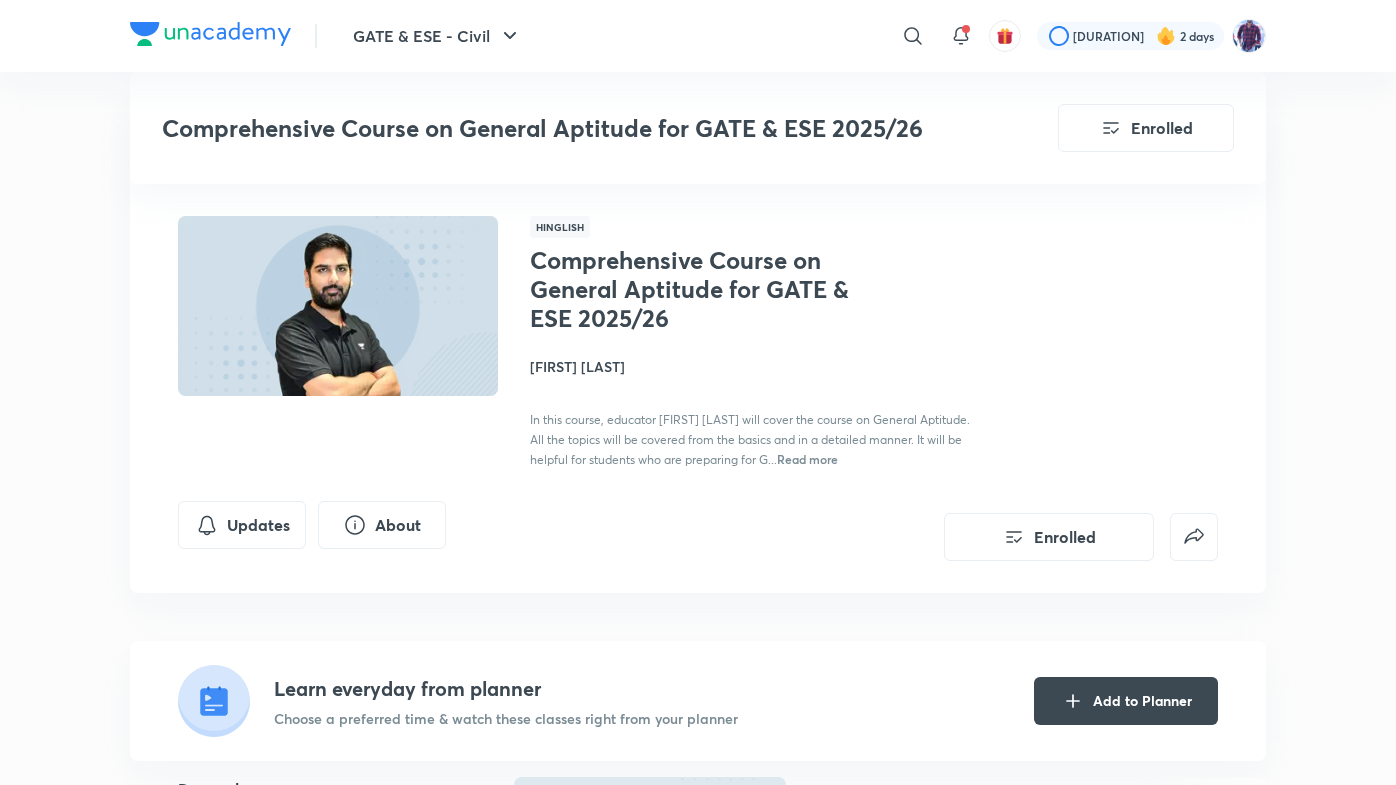 scroll, scrollTop: 1215, scrollLeft: 0, axis: vertical 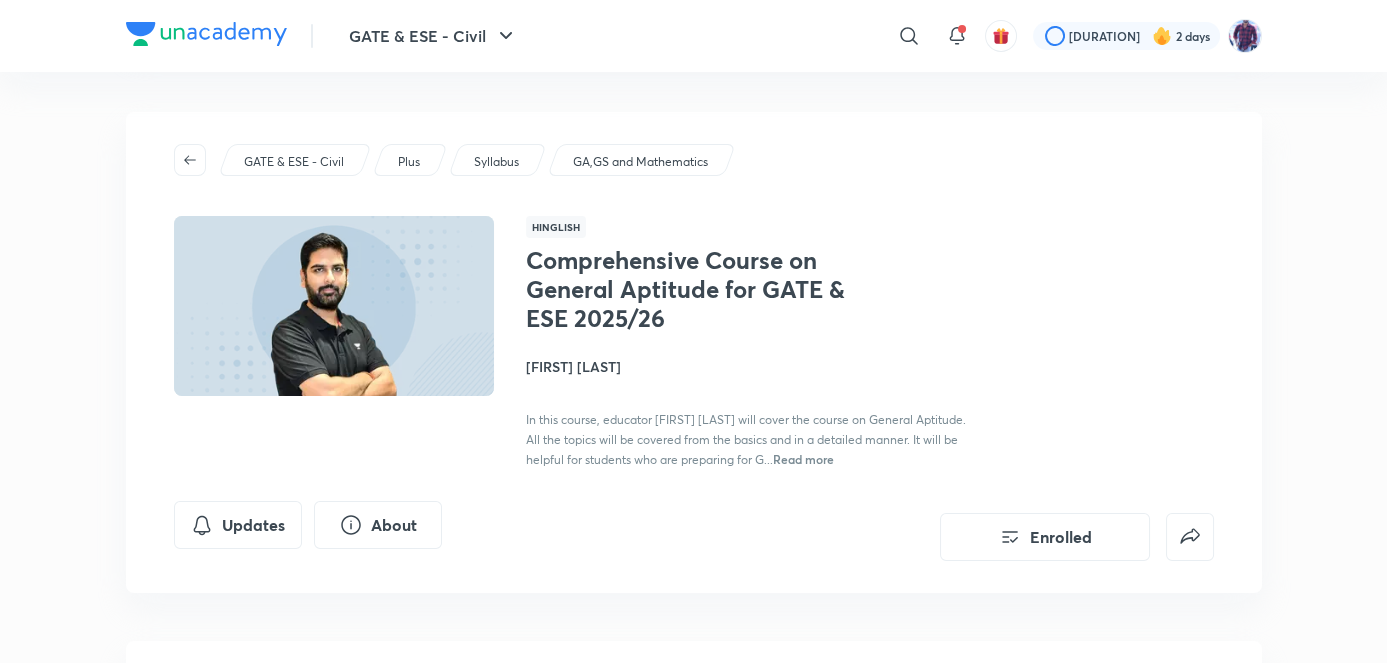 click on "Comprehensive Course on General Aptitude for GATE & ESE 2025/26 Gurupal Singh Chawla In this course, educator Gurupal Chawla will cover the course on General Aptitude. All the topics will be covered from the basics and in a detailed manner. It will be helpful for students who are preparing for G...  Read more" at bounding box center [750, 357] 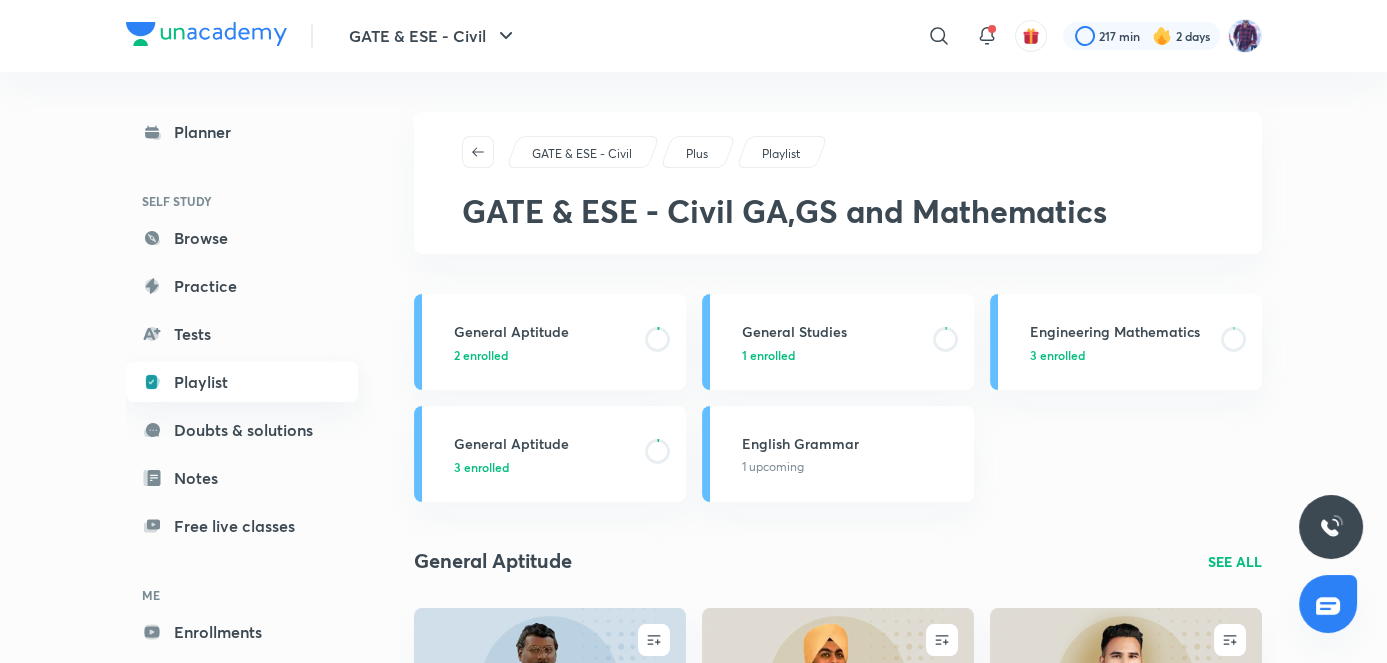click on "Playlist" at bounding box center (242, 382) 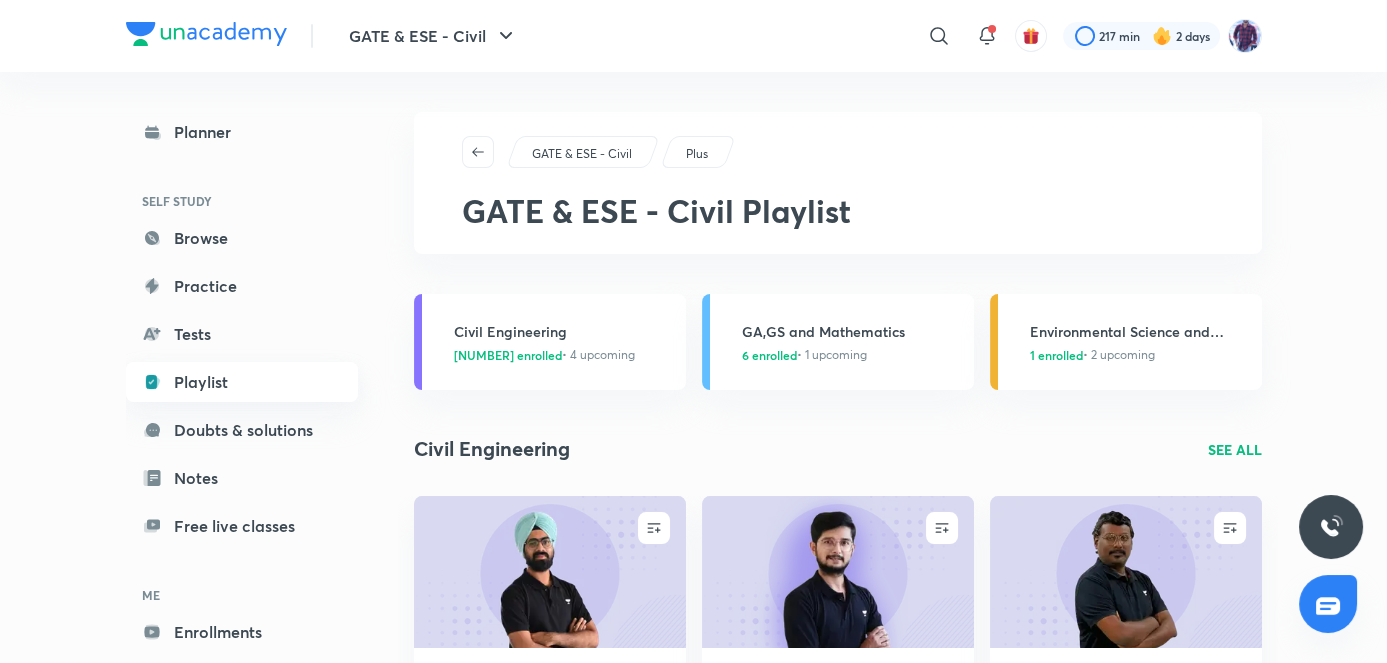 click on "Playlist" at bounding box center (242, 382) 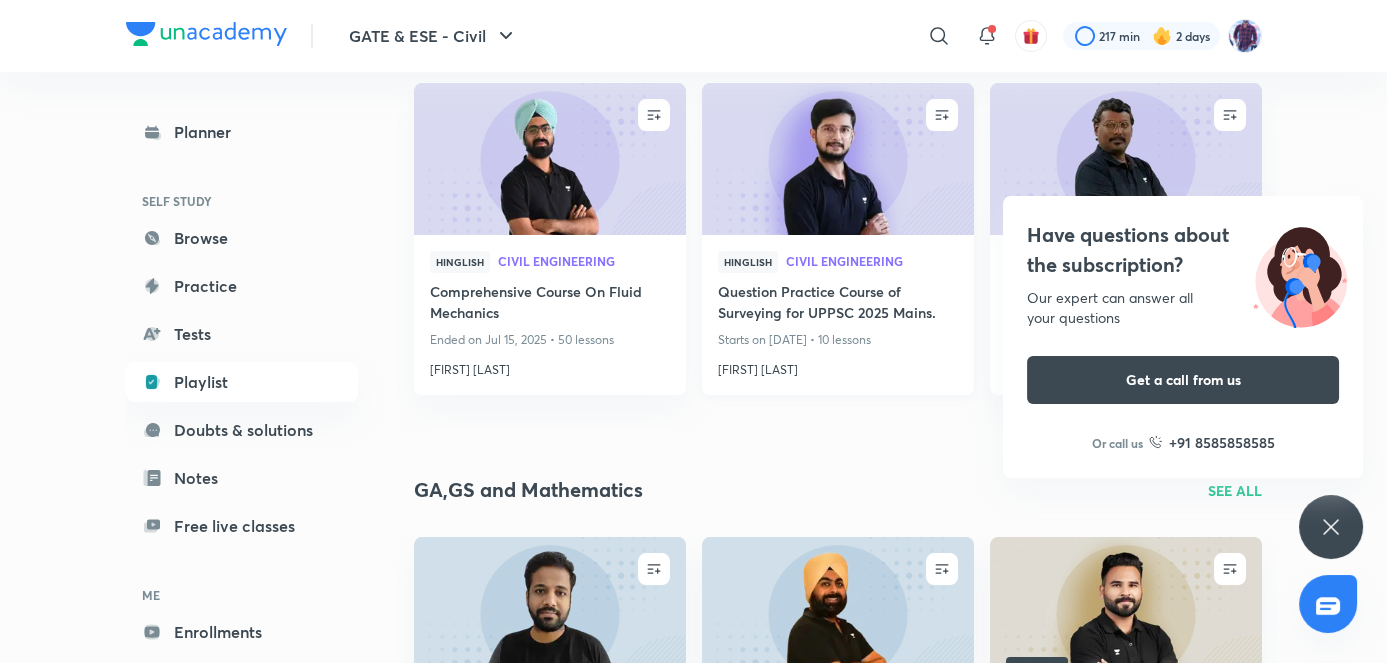 scroll, scrollTop: 414, scrollLeft: 0, axis: vertical 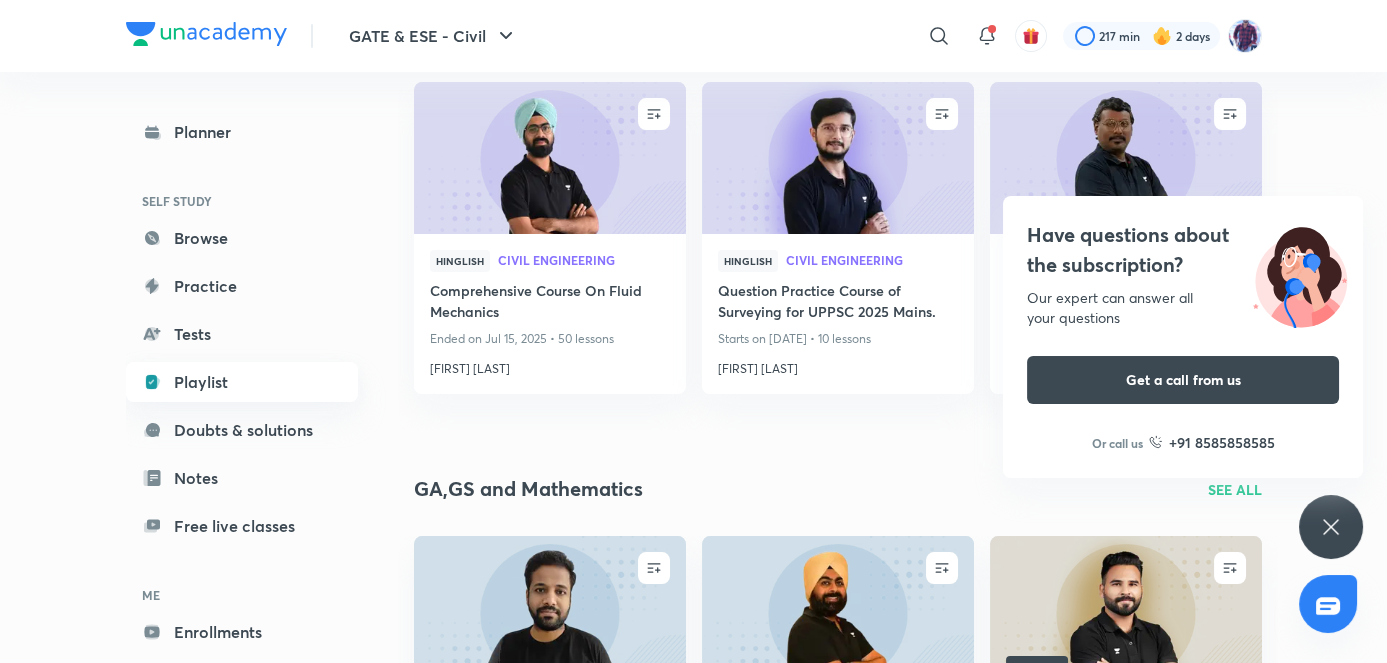 click on "Playlist" at bounding box center (242, 382) 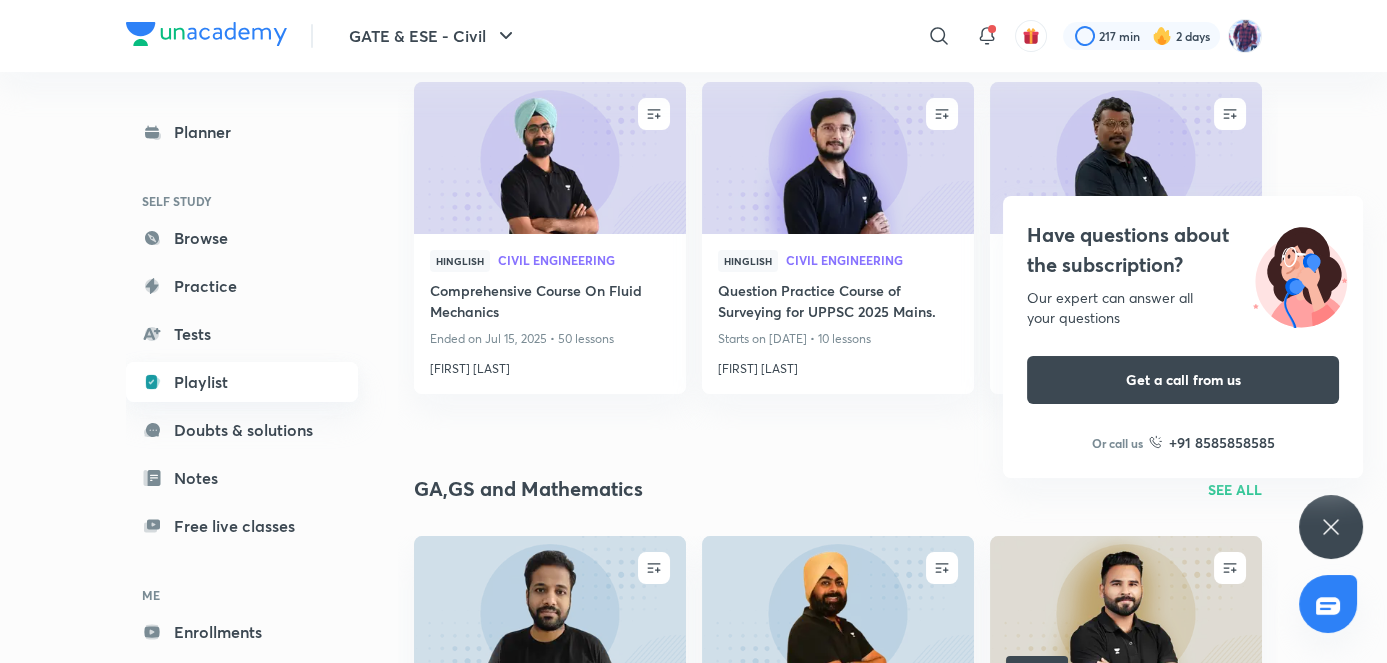 scroll, scrollTop: 0, scrollLeft: 0, axis: both 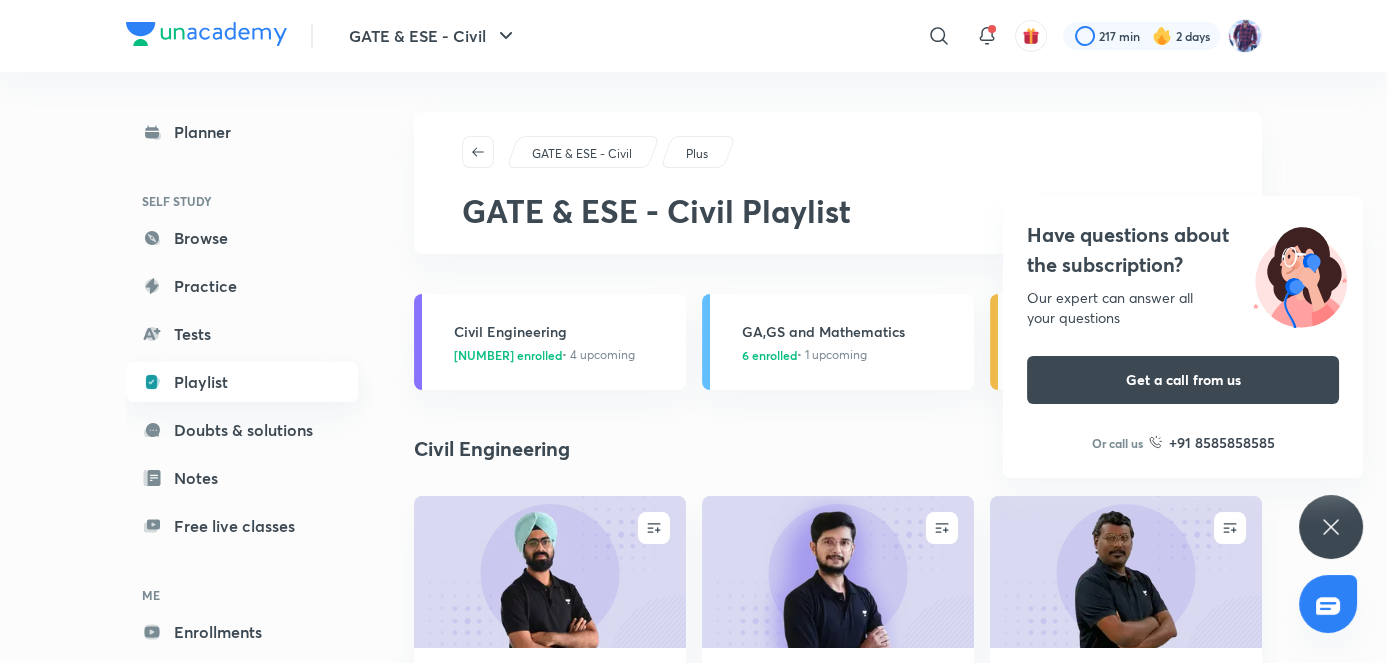click on "Playlist" at bounding box center [242, 382] 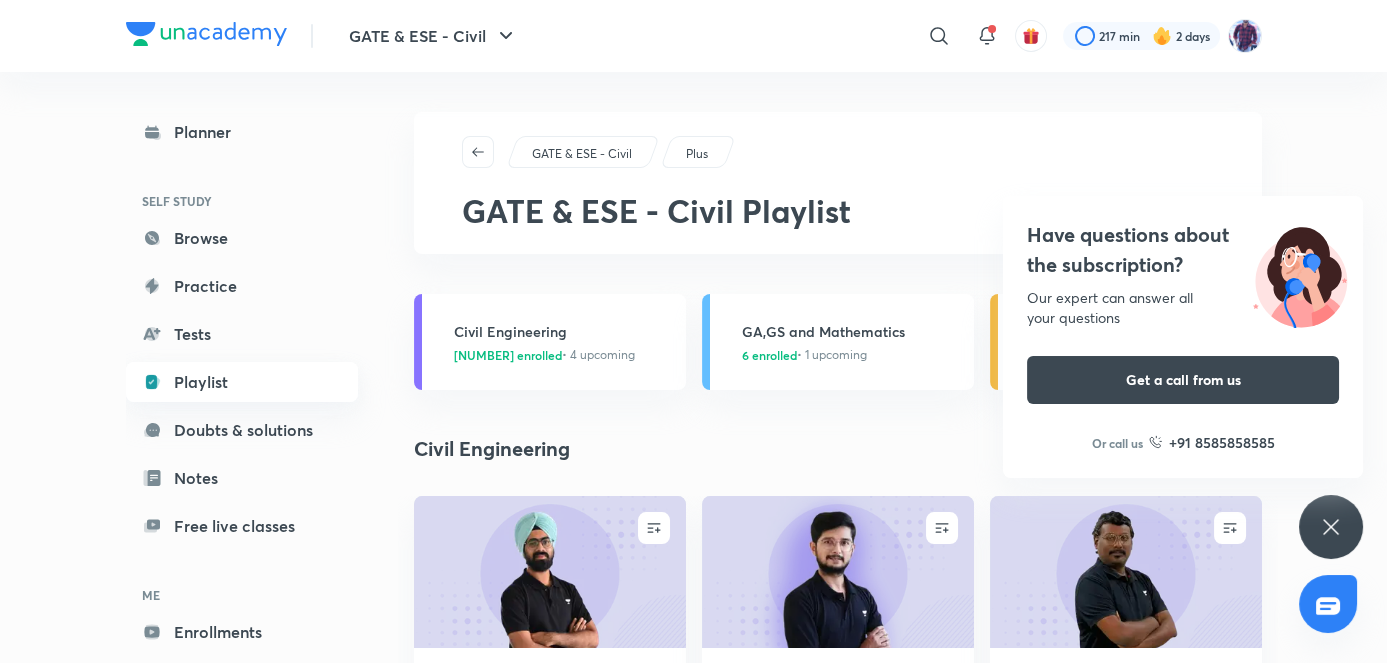 click on "Playlist" at bounding box center [242, 382] 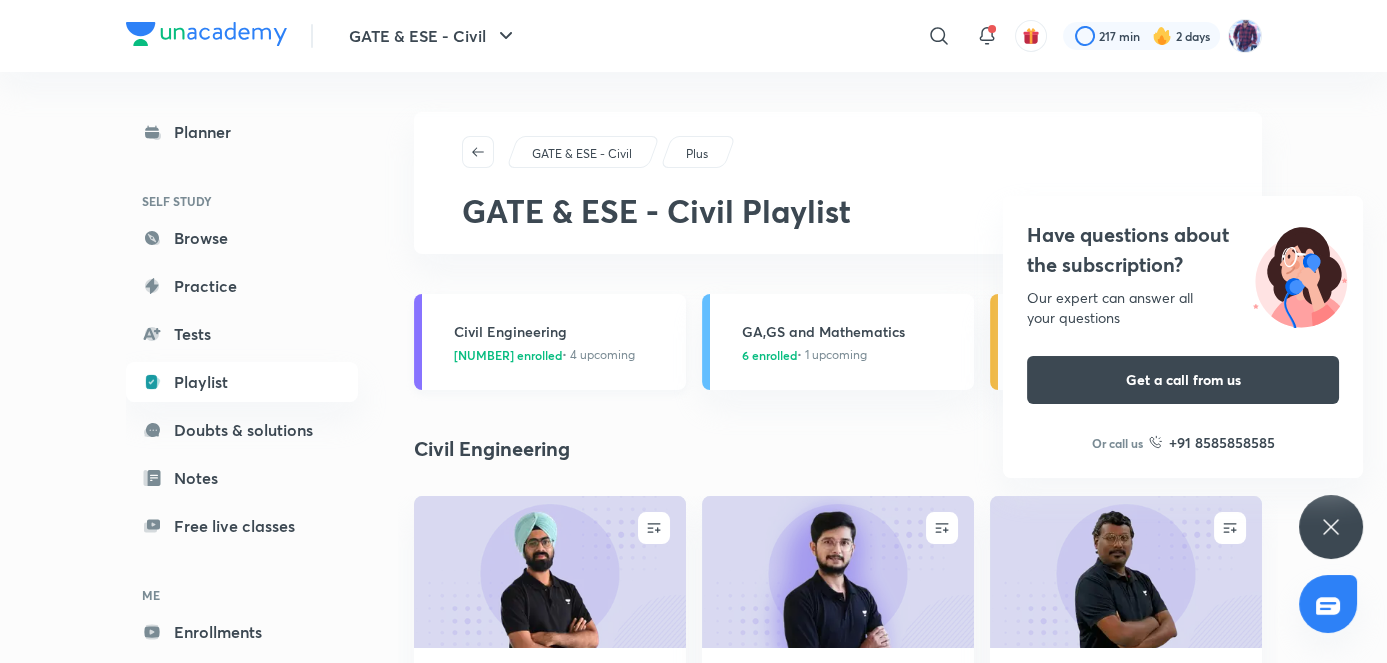 click on "32 enrolled  • 4 upcoming" at bounding box center [564, 355] 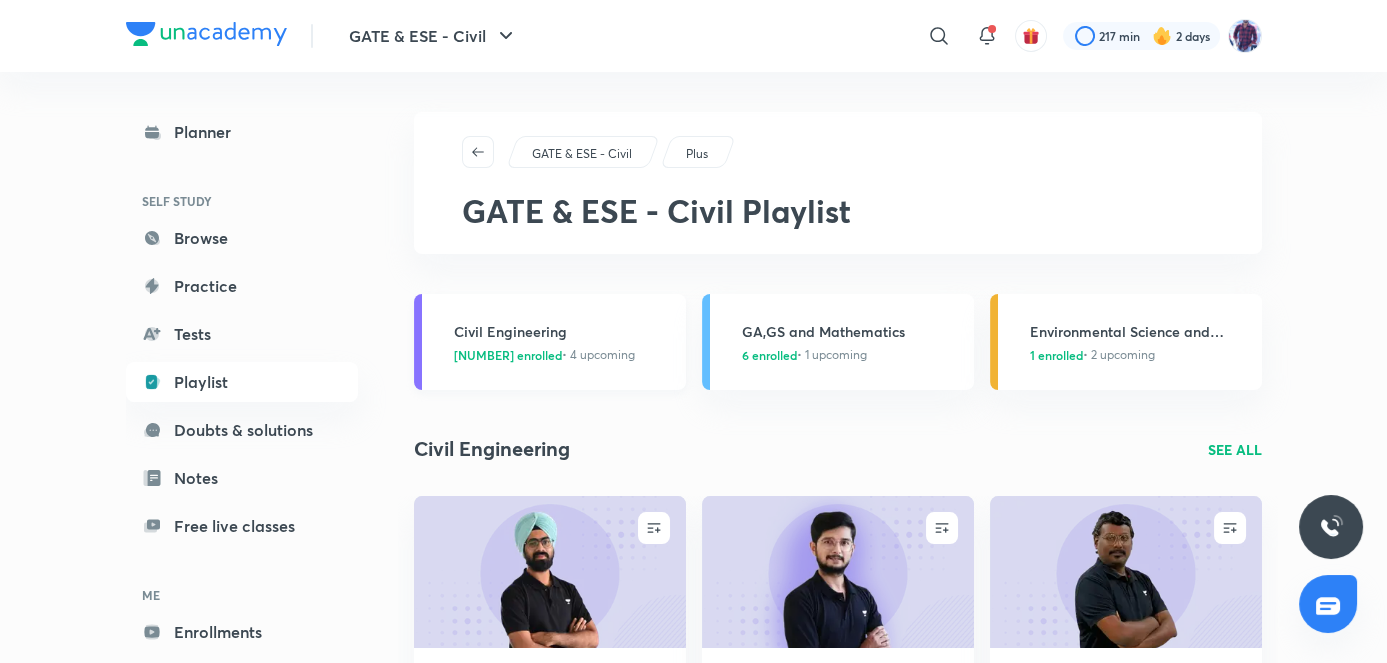 click on "Civil Engineering" at bounding box center (564, 331) 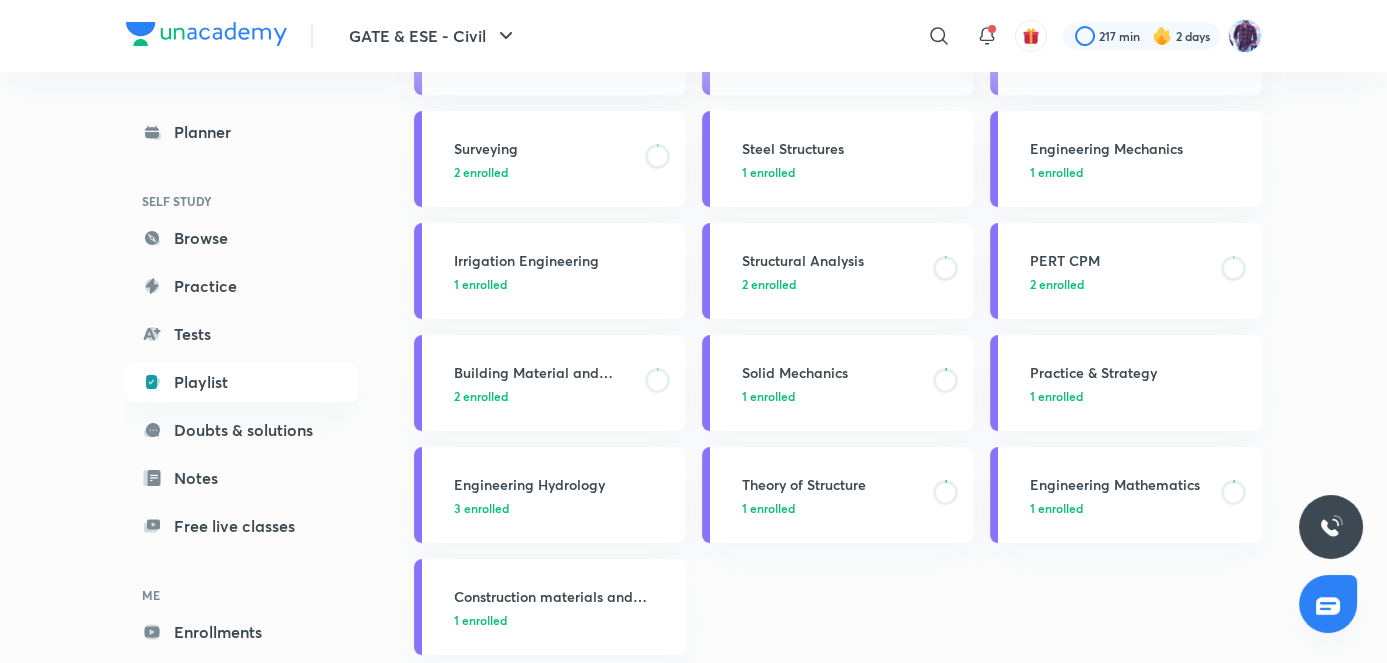scroll, scrollTop: 450, scrollLeft: 0, axis: vertical 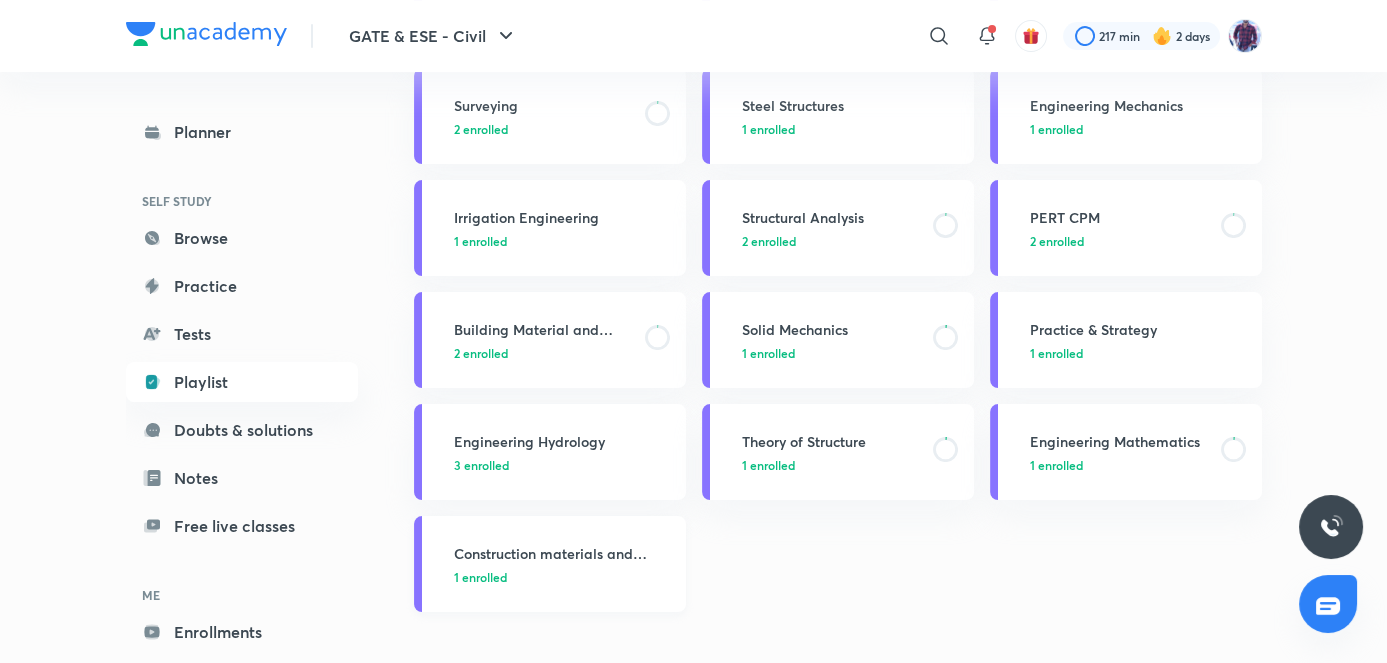click on "Construction materials and management" at bounding box center [564, 553] 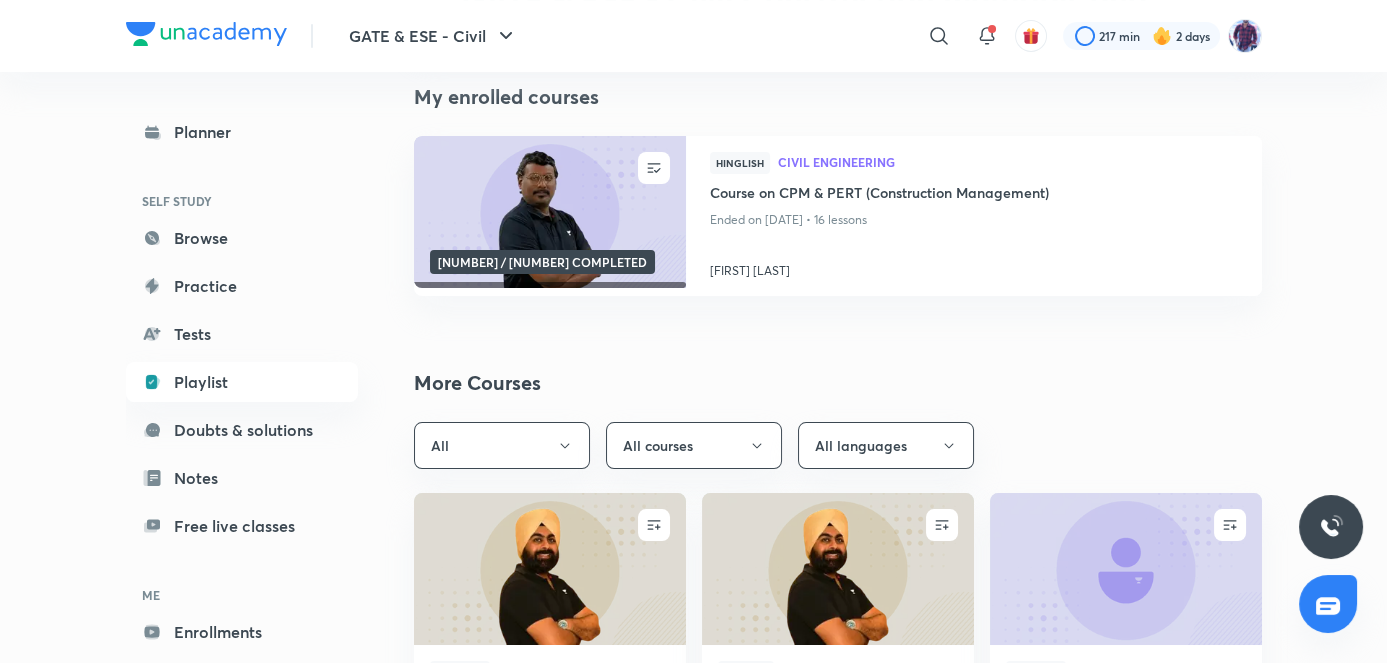 scroll, scrollTop: 0, scrollLeft: 0, axis: both 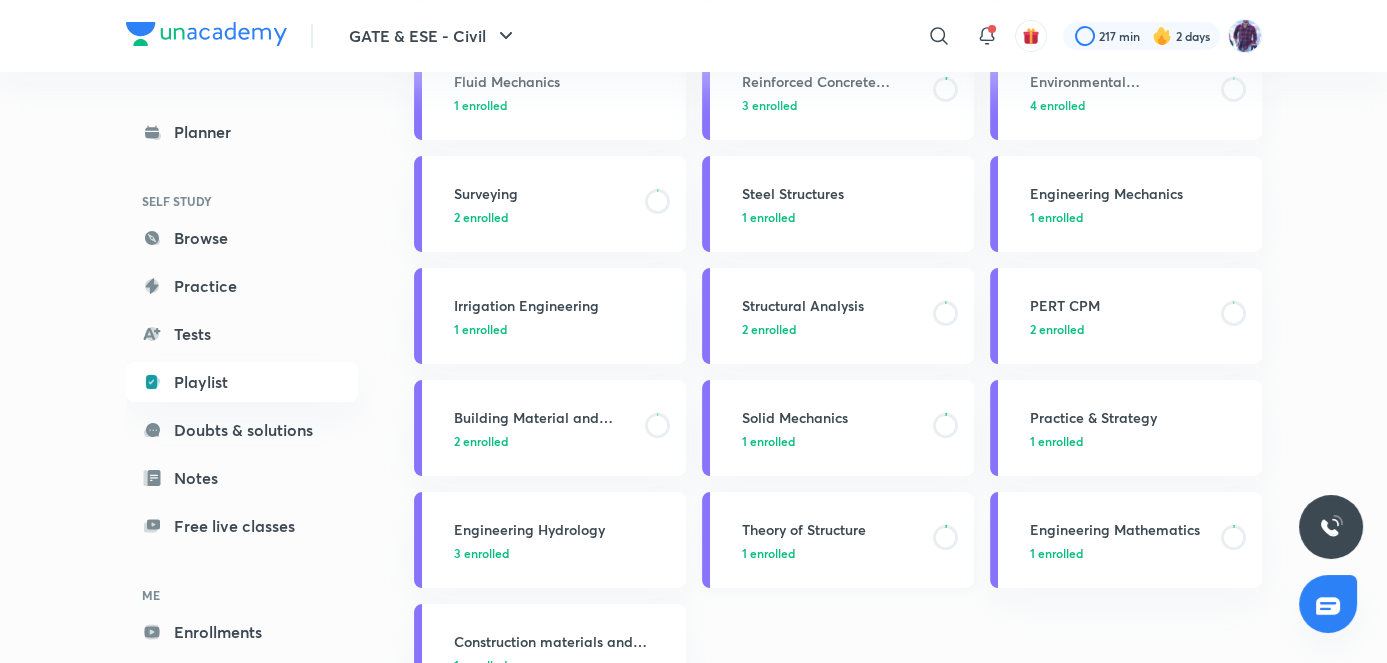 click on "1 enrolled" at bounding box center (831, 553) 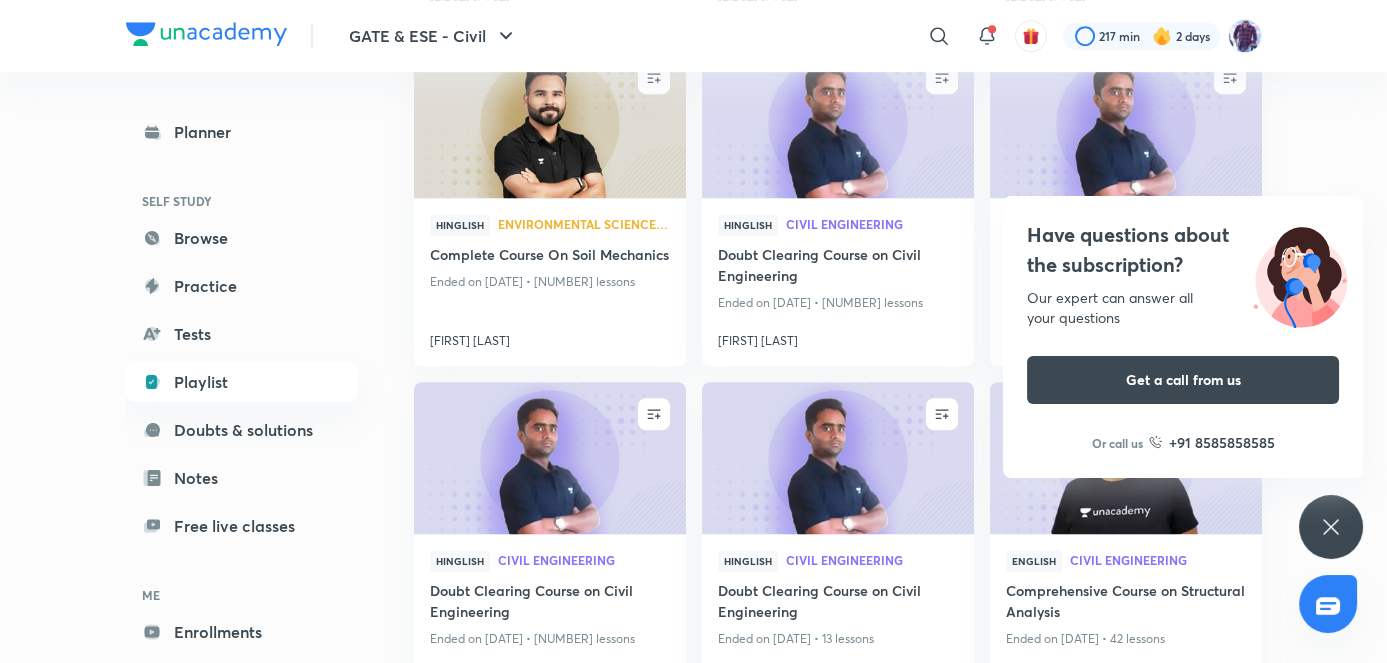 scroll, scrollTop: 2662, scrollLeft: 0, axis: vertical 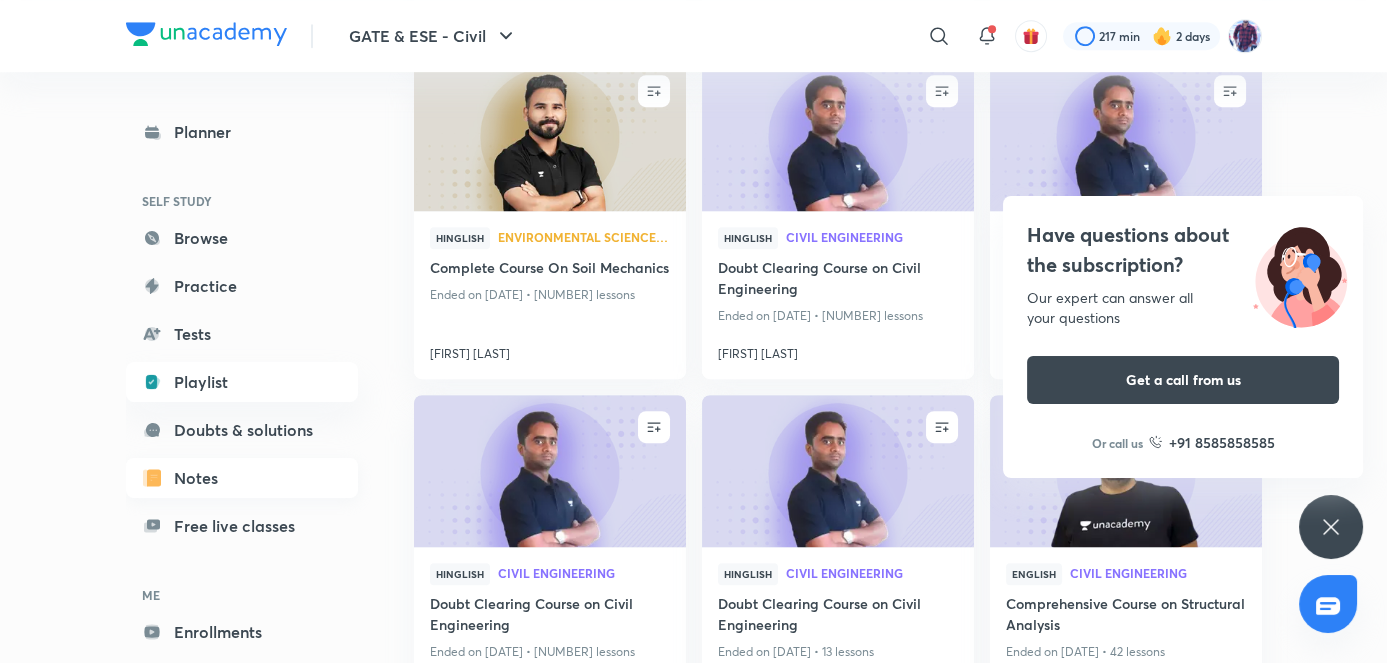 click on "Notes" at bounding box center [242, 478] 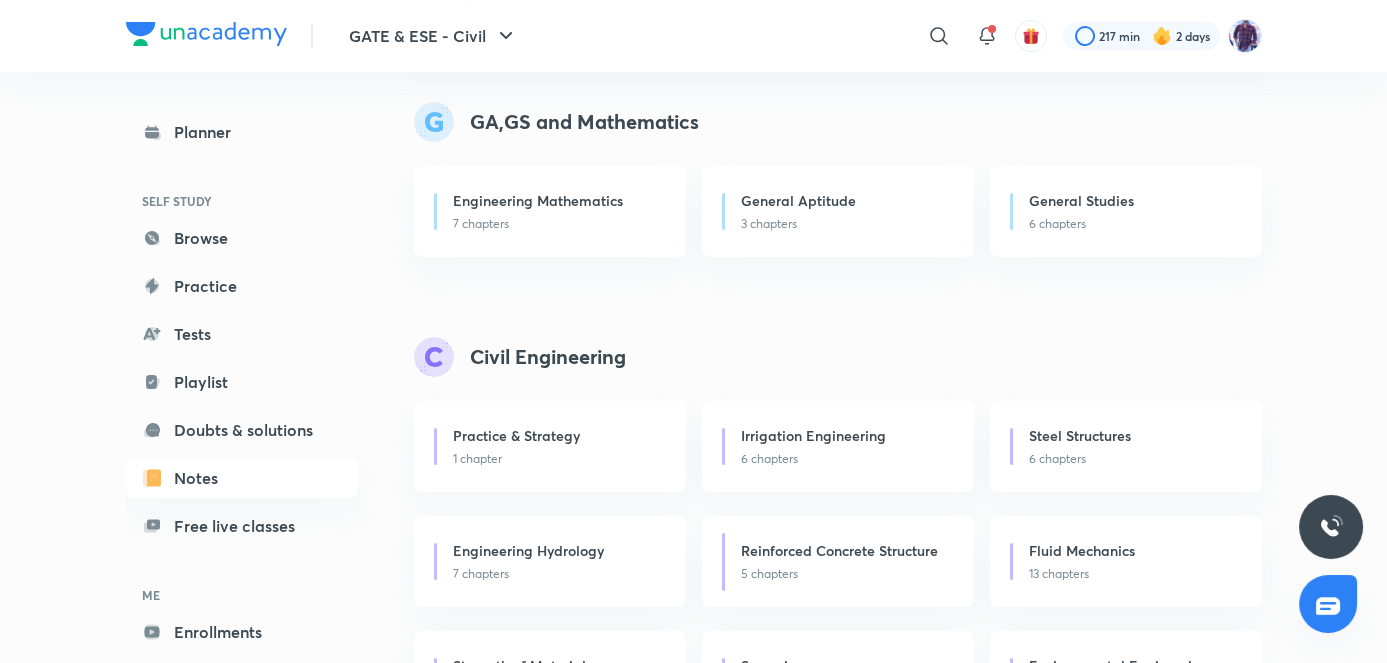 scroll, scrollTop: 203, scrollLeft: 0, axis: vertical 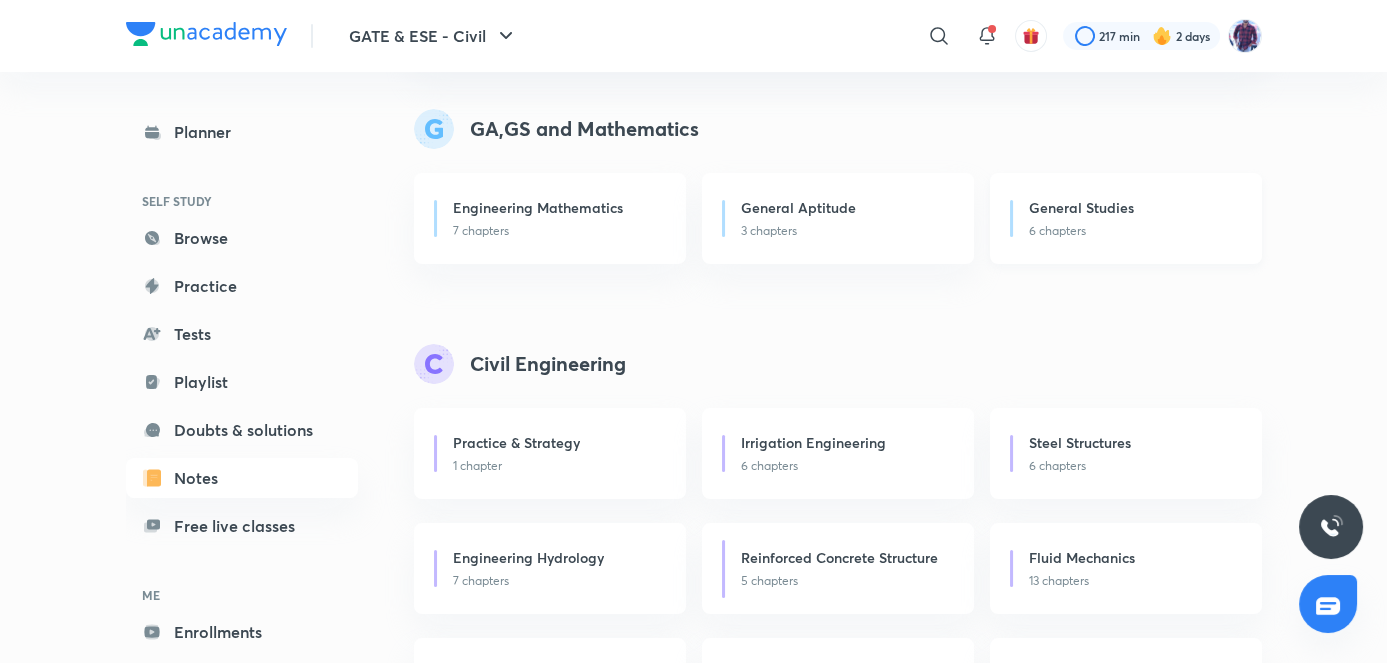 click on "6 chapters" at bounding box center [1133, 231] 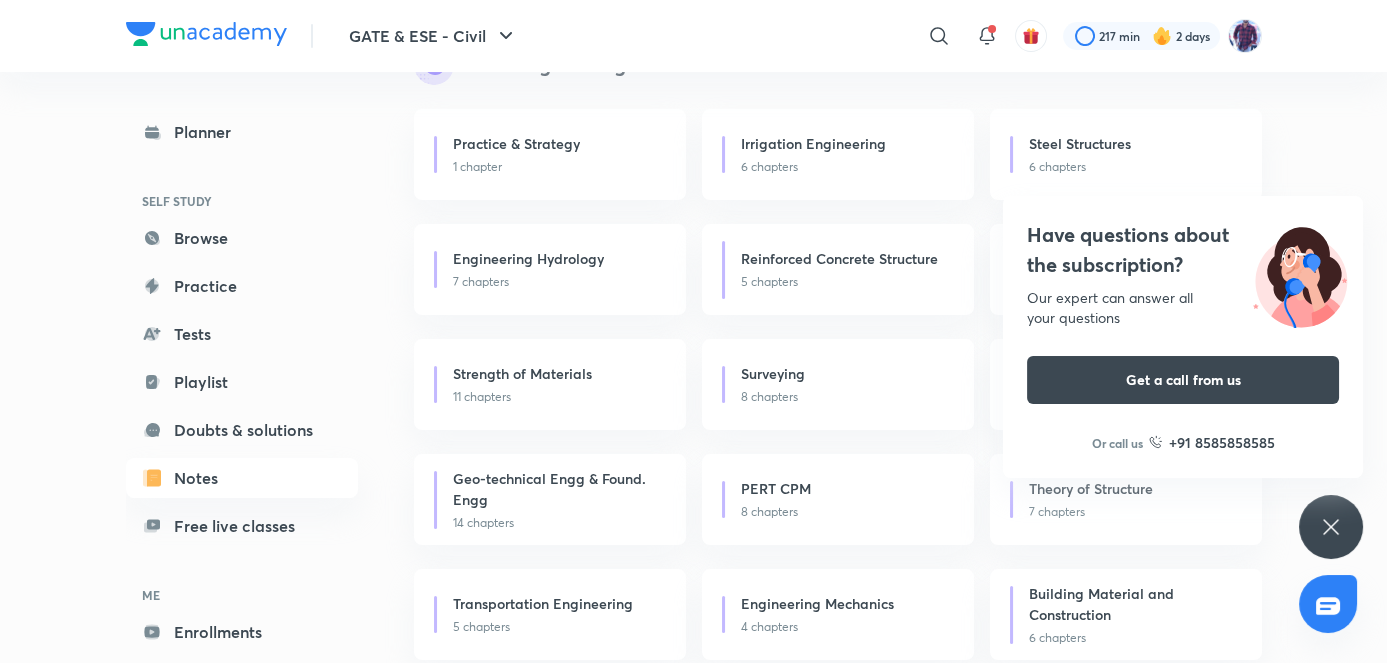 scroll, scrollTop: 534, scrollLeft: 0, axis: vertical 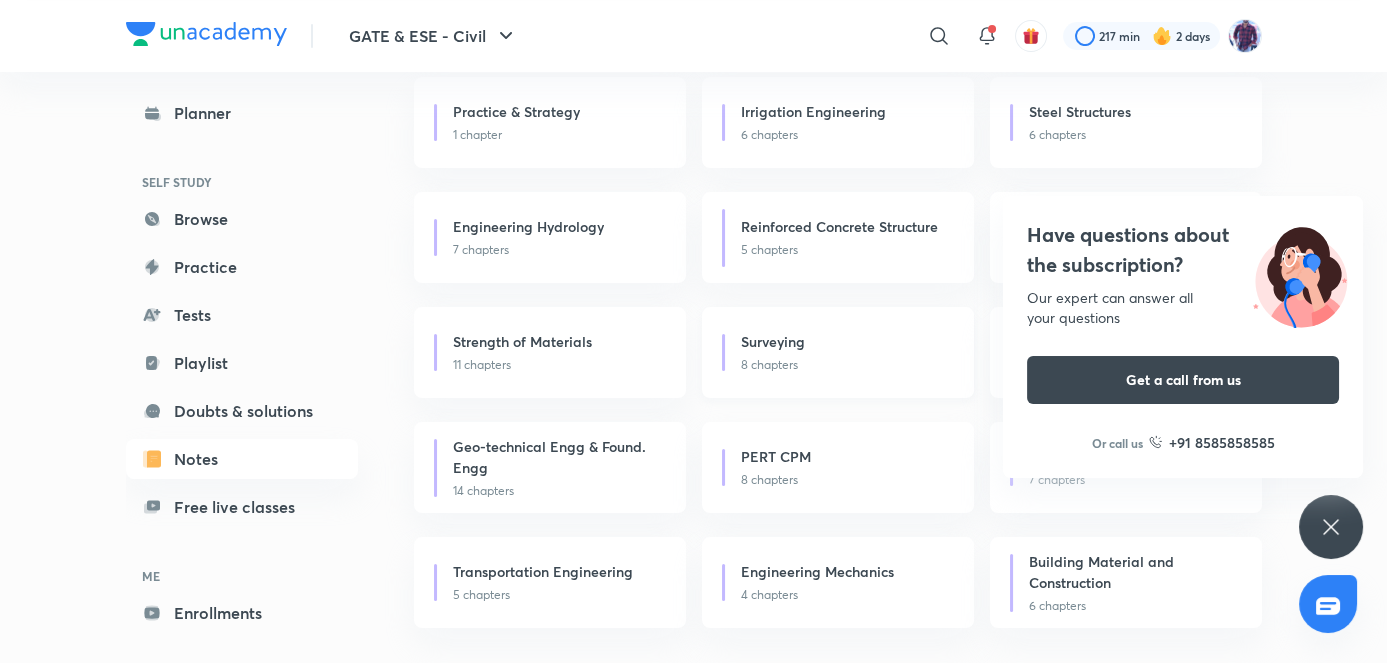 click on "Surveying" at bounding box center [845, 343] 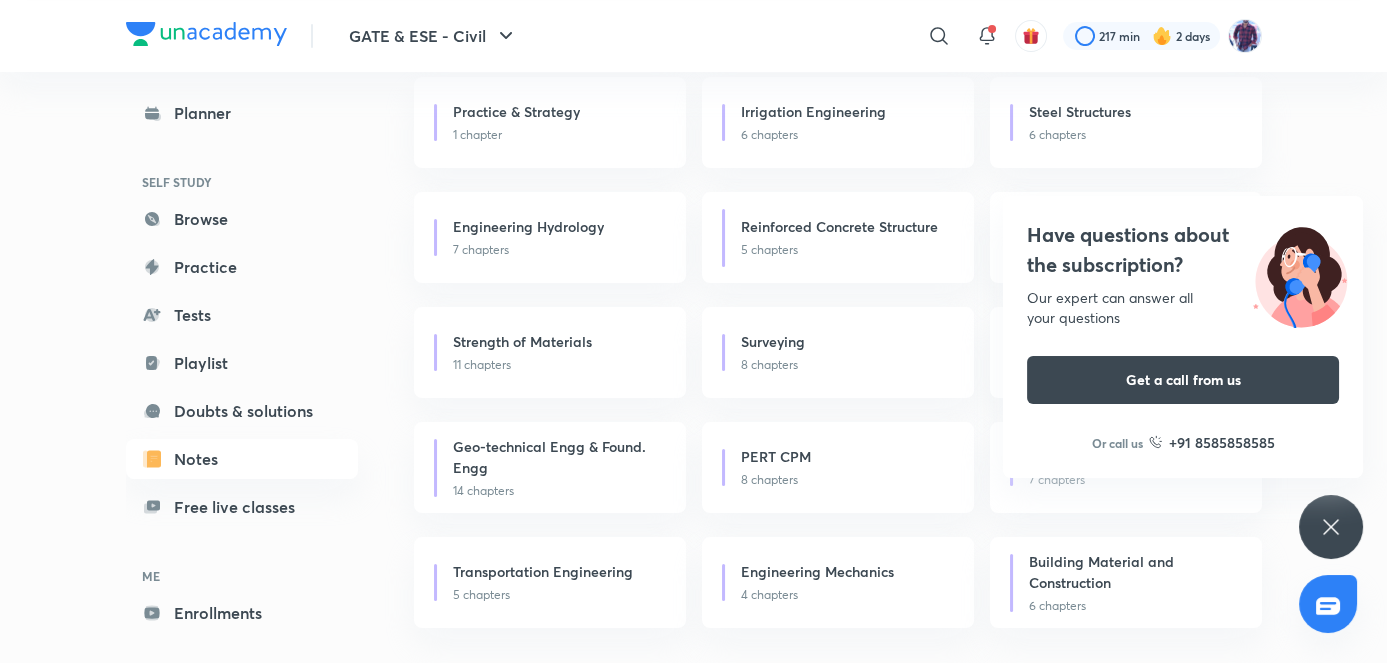 scroll, scrollTop: 92, scrollLeft: 0, axis: vertical 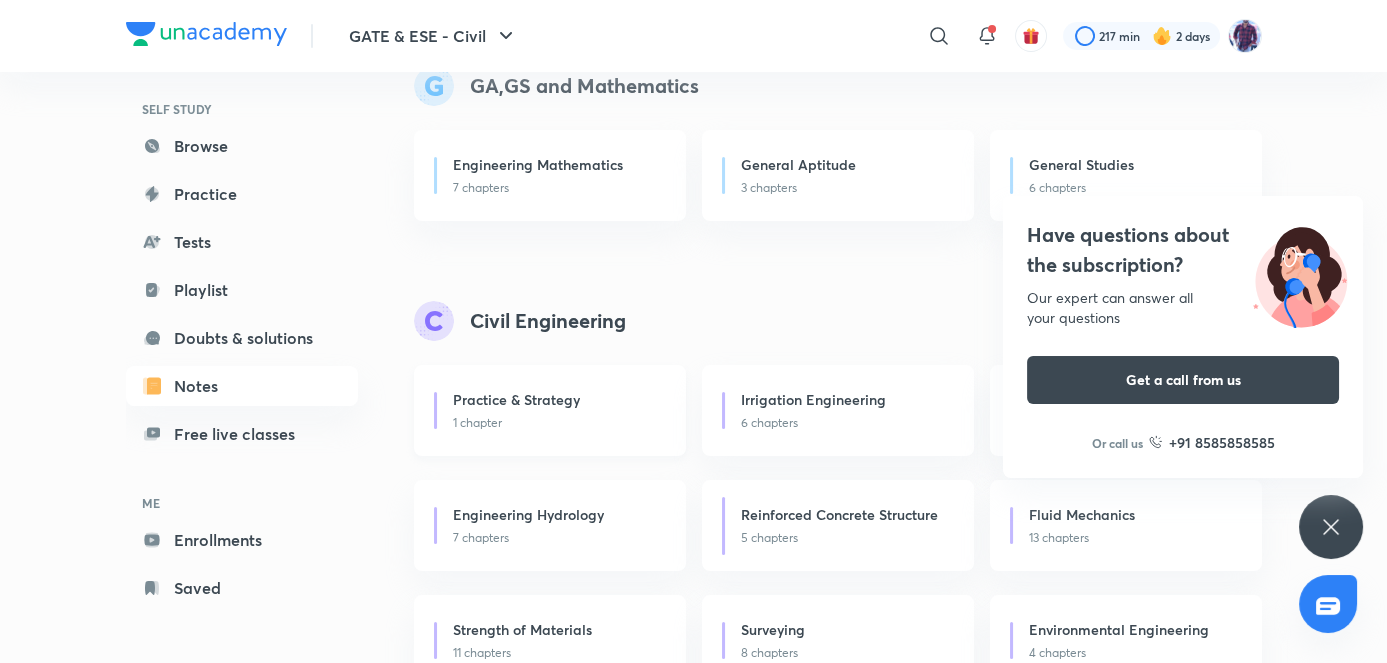 click on "Practice & Strategy" at bounding box center (516, 399) 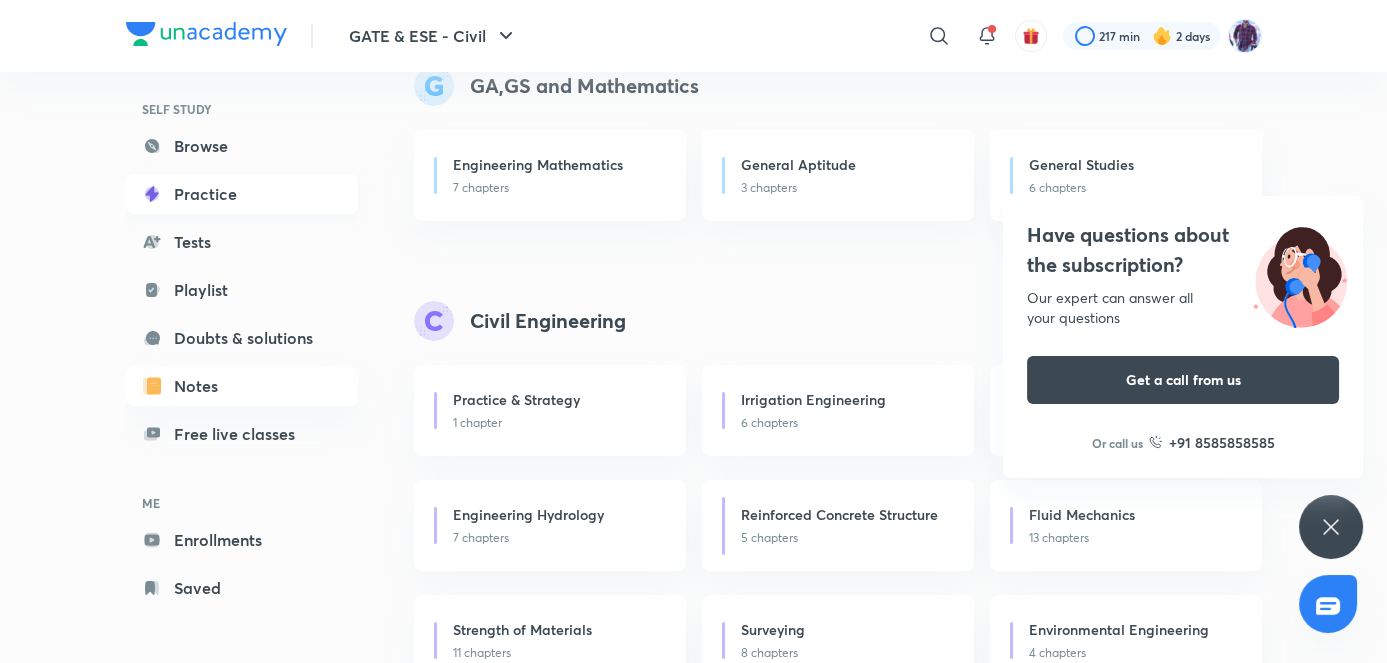 click on "Practice" at bounding box center [242, 194] 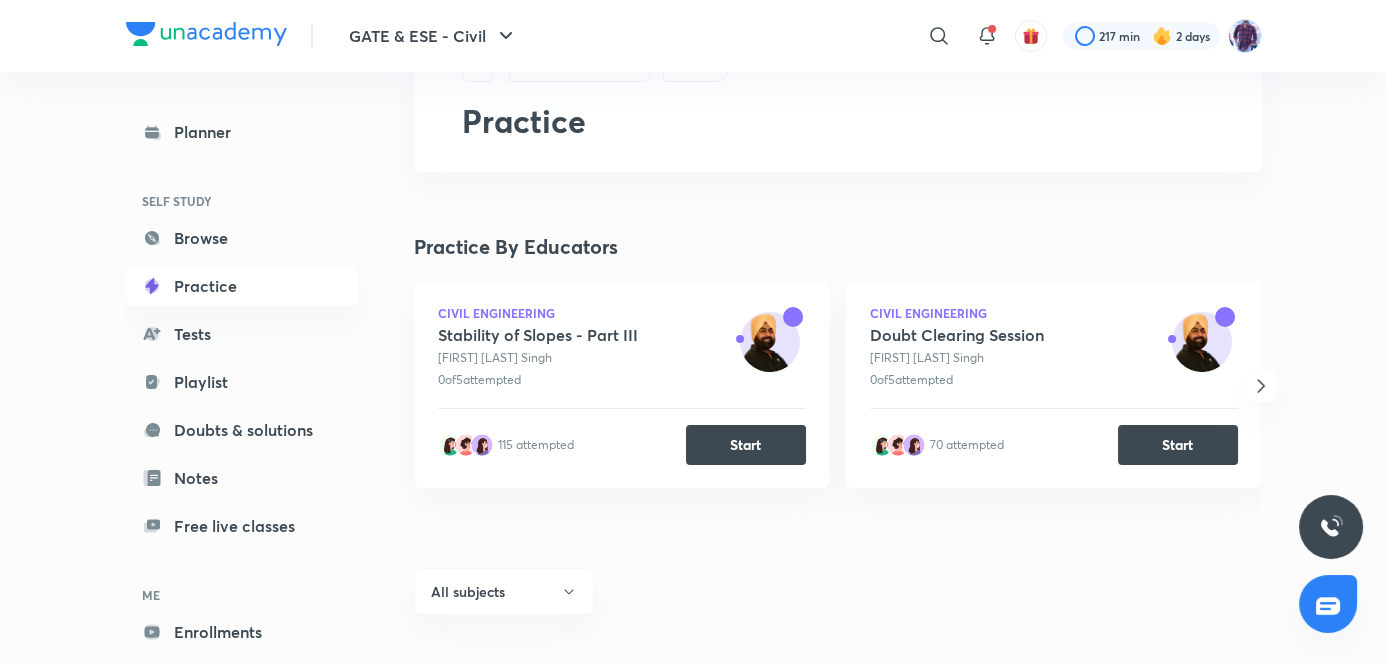 scroll, scrollTop: 0, scrollLeft: 0, axis: both 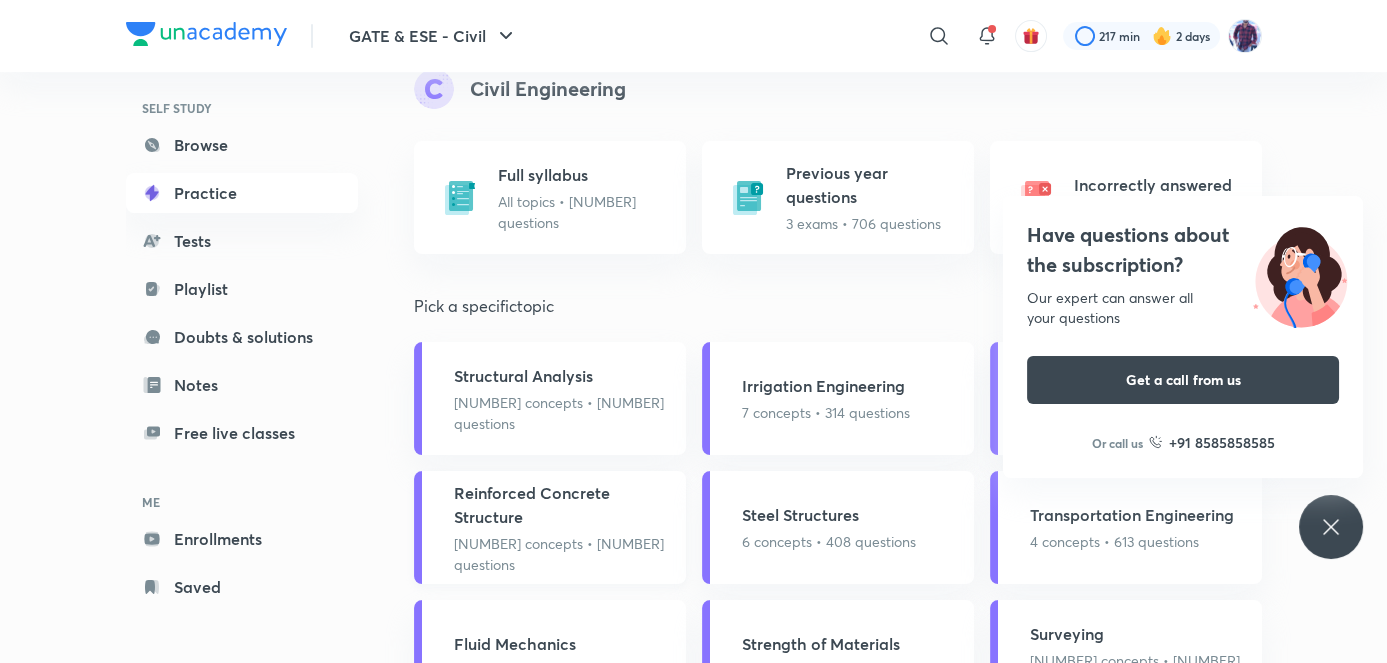 click on "Reinforced Concrete Structure" at bounding box center (564, 505) 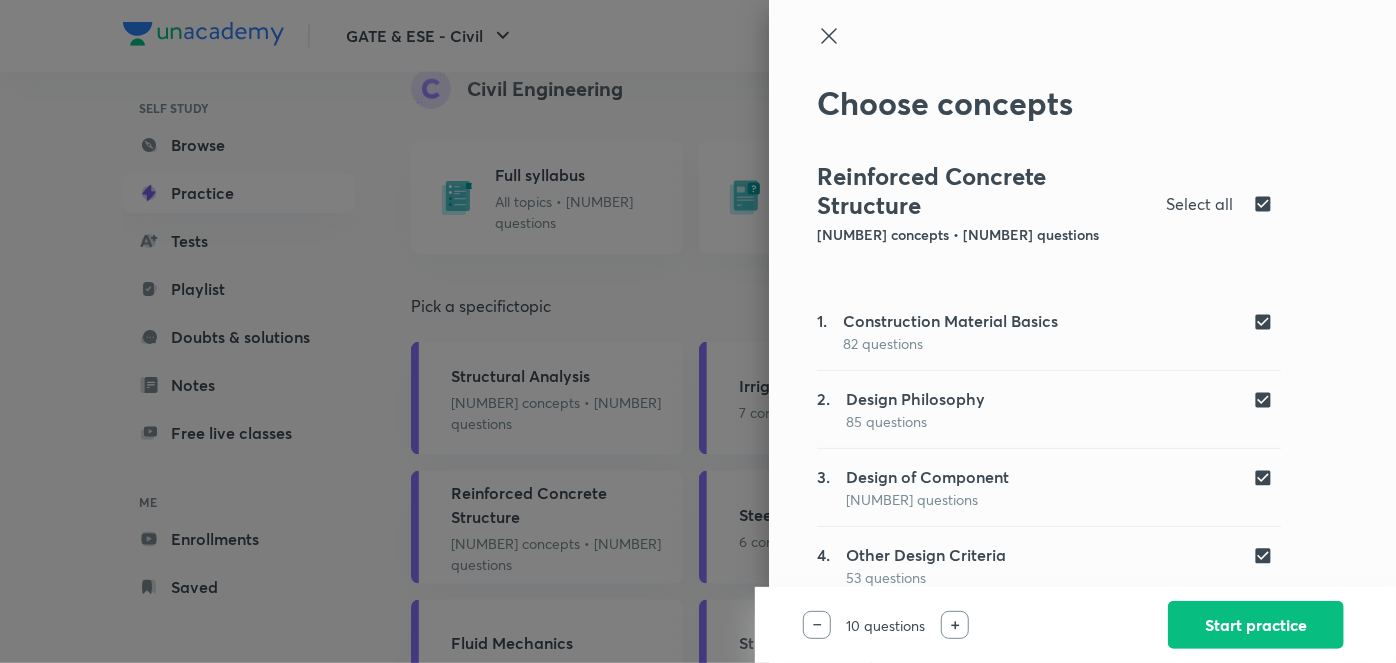 scroll, scrollTop: 98, scrollLeft: 0, axis: vertical 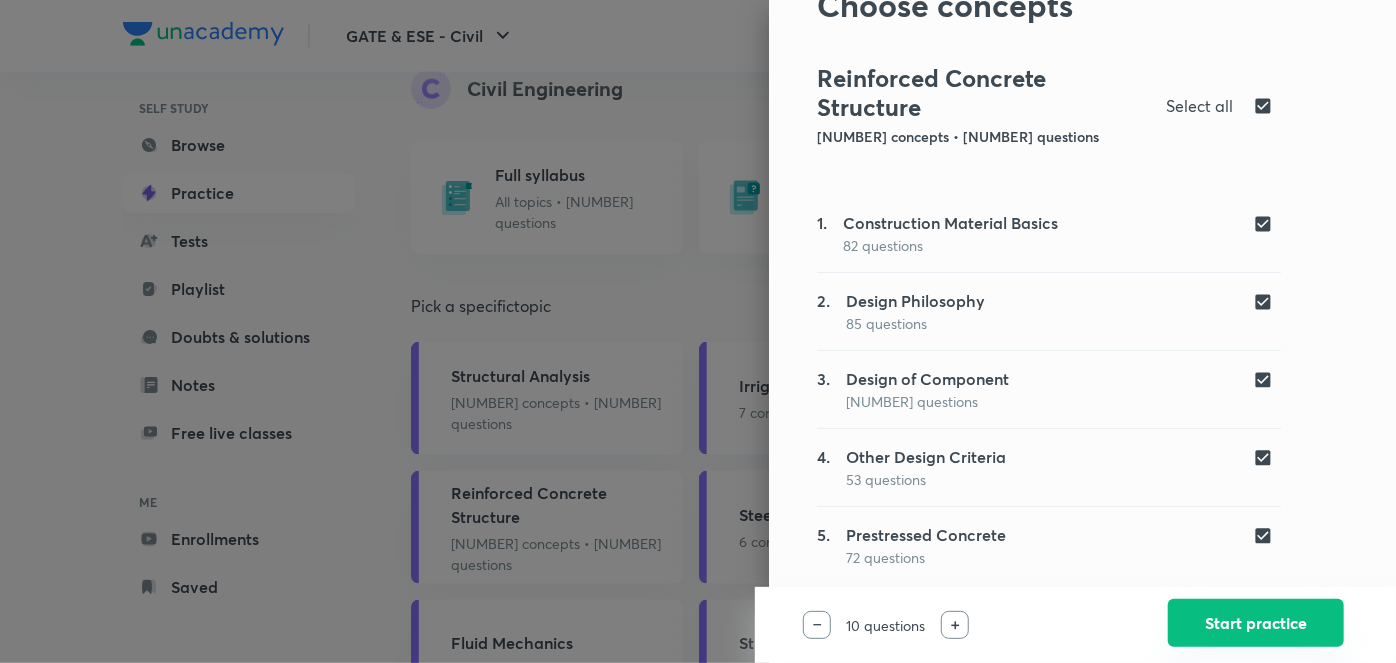 click on "Start practice" at bounding box center (1256, 623) 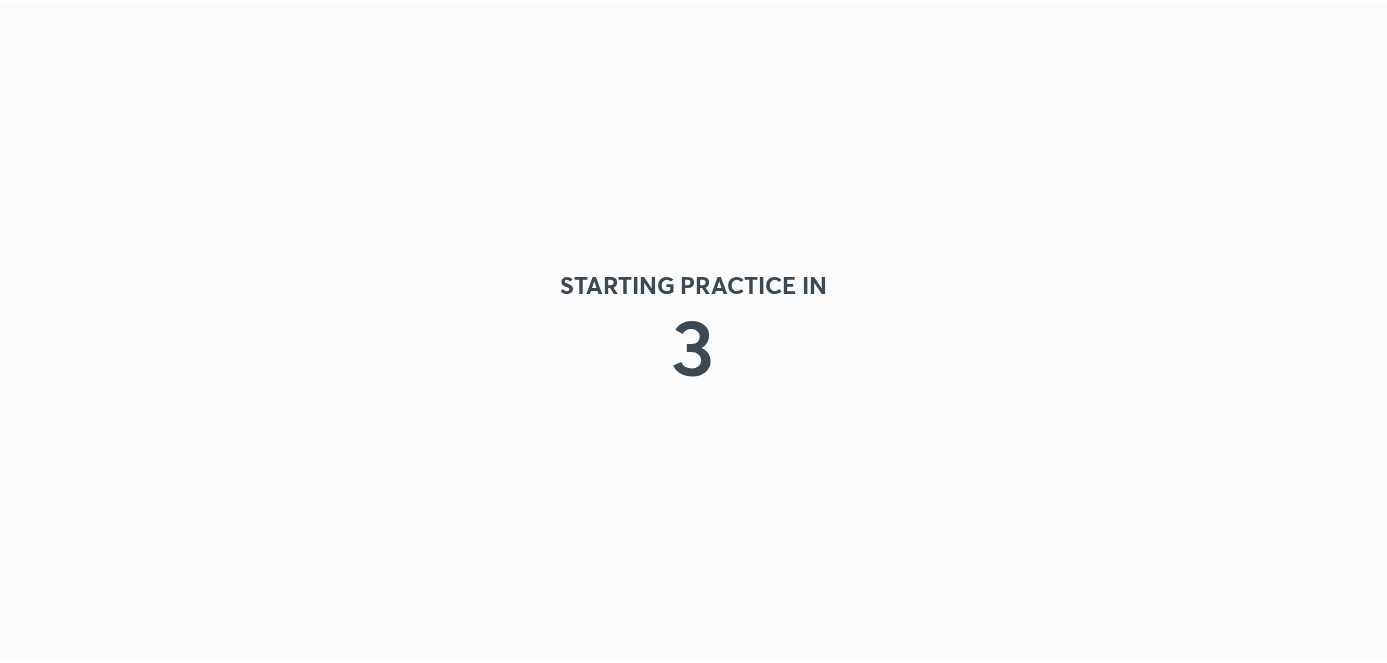 scroll, scrollTop: 0, scrollLeft: 0, axis: both 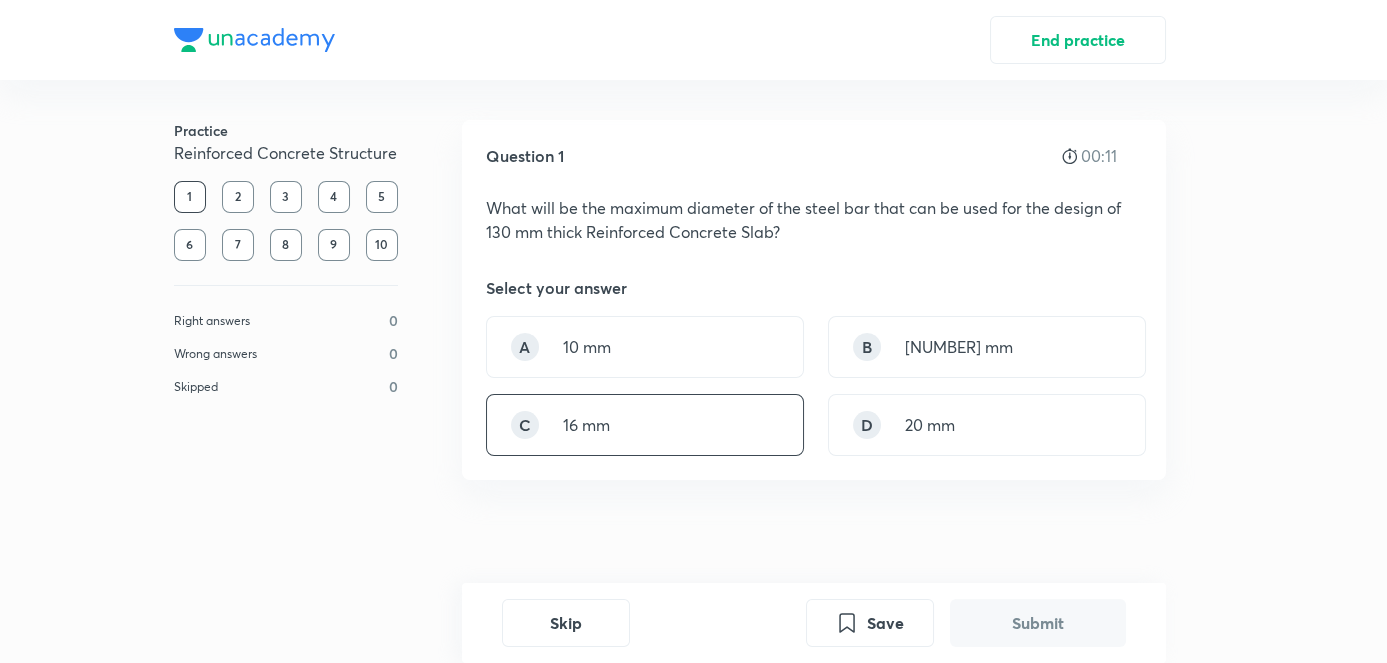 click on "C 16 mm" at bounding box center [645, 425] 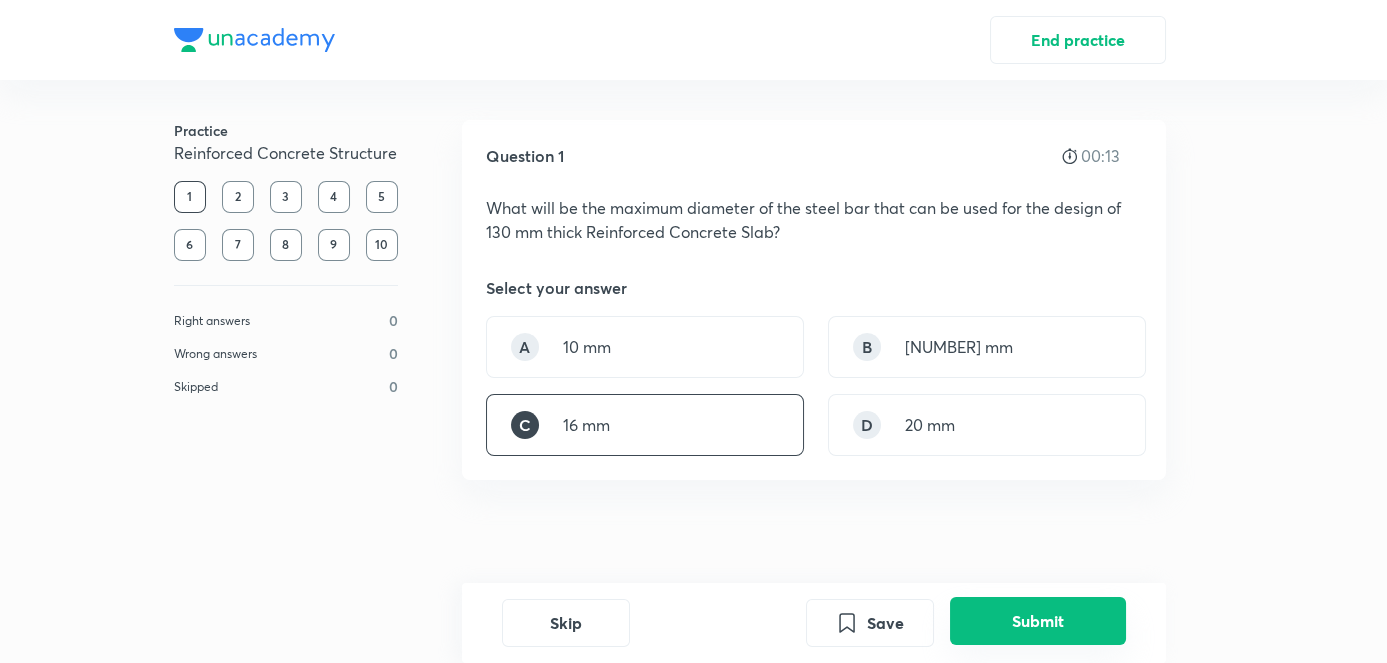 click on "Submit" at bounding box center [1038, 621] 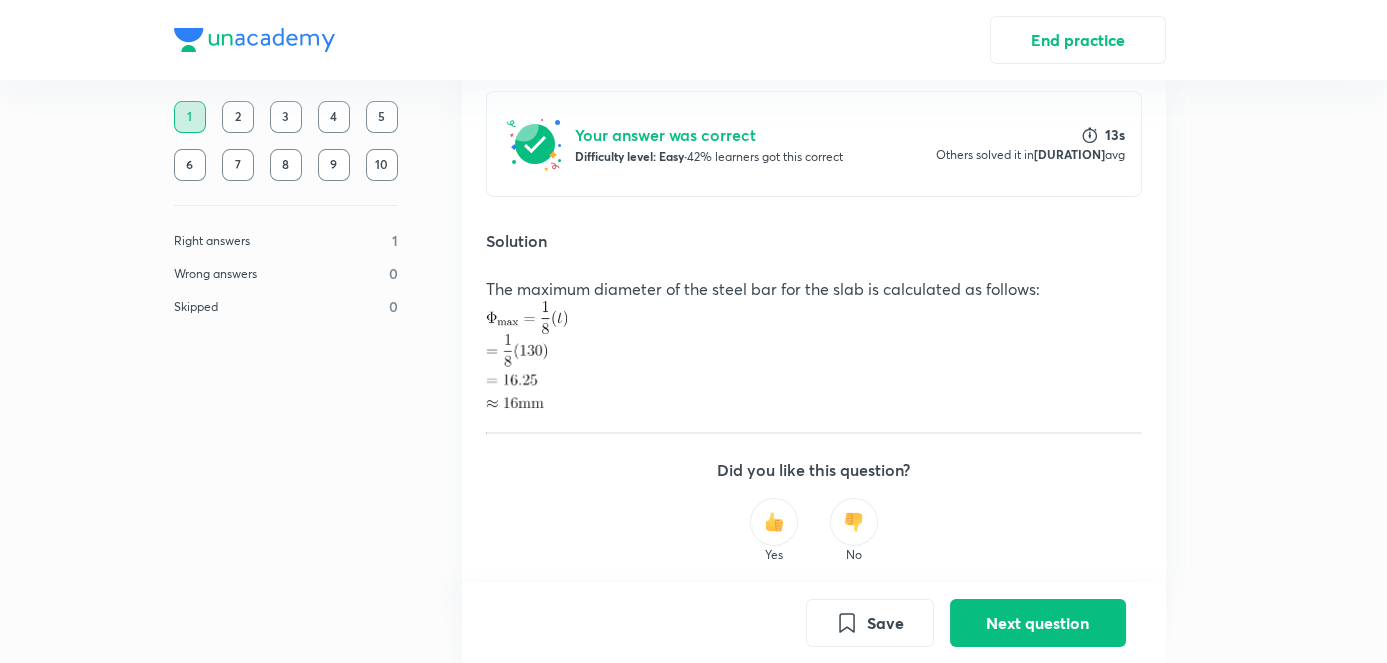 scroll, scrollTop: 492, scrollLeft: 0, axis: vertical 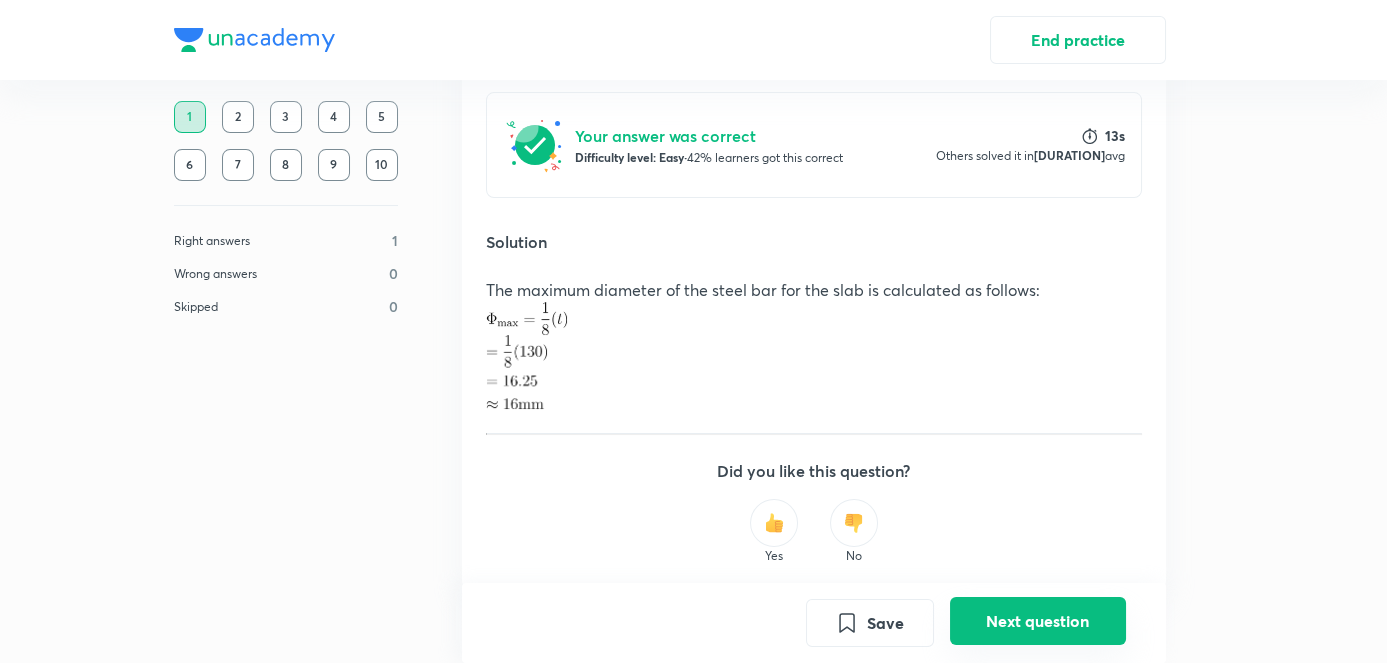 click on "Next question" at bounding box center (1038, 621) 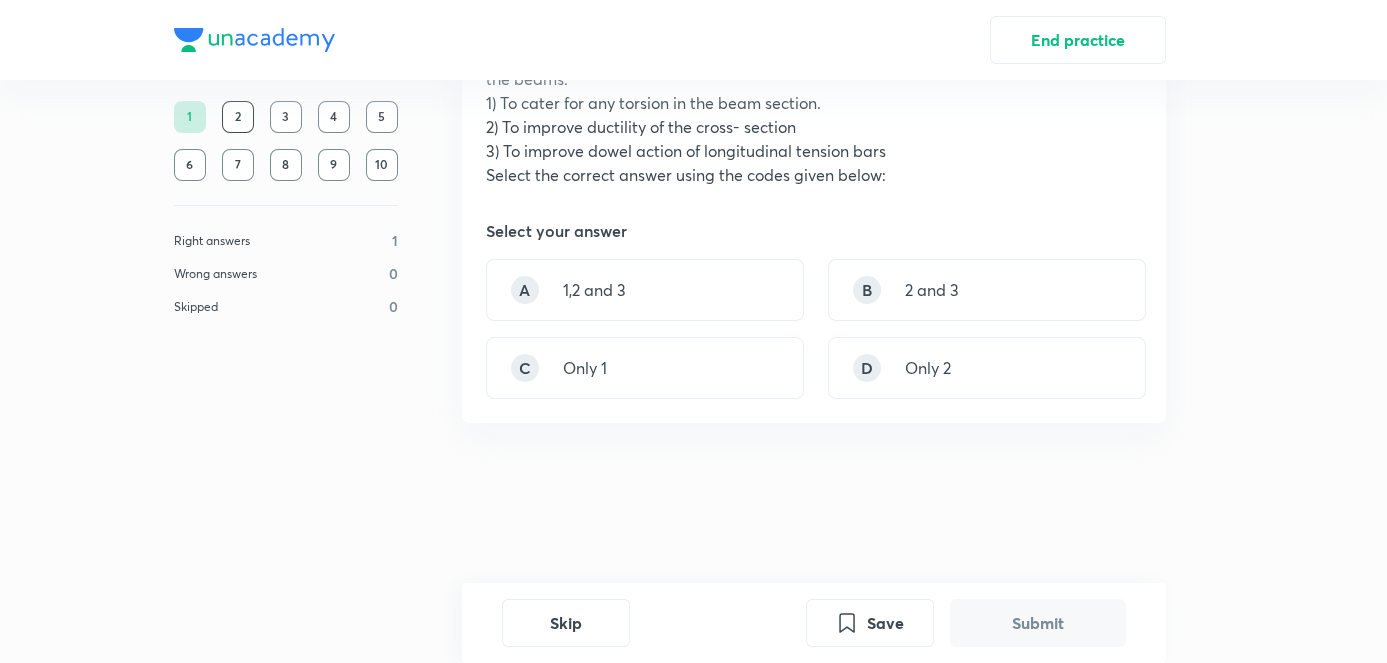 scroll, scrollTop: 0, scrollLeft: 0, axis: both 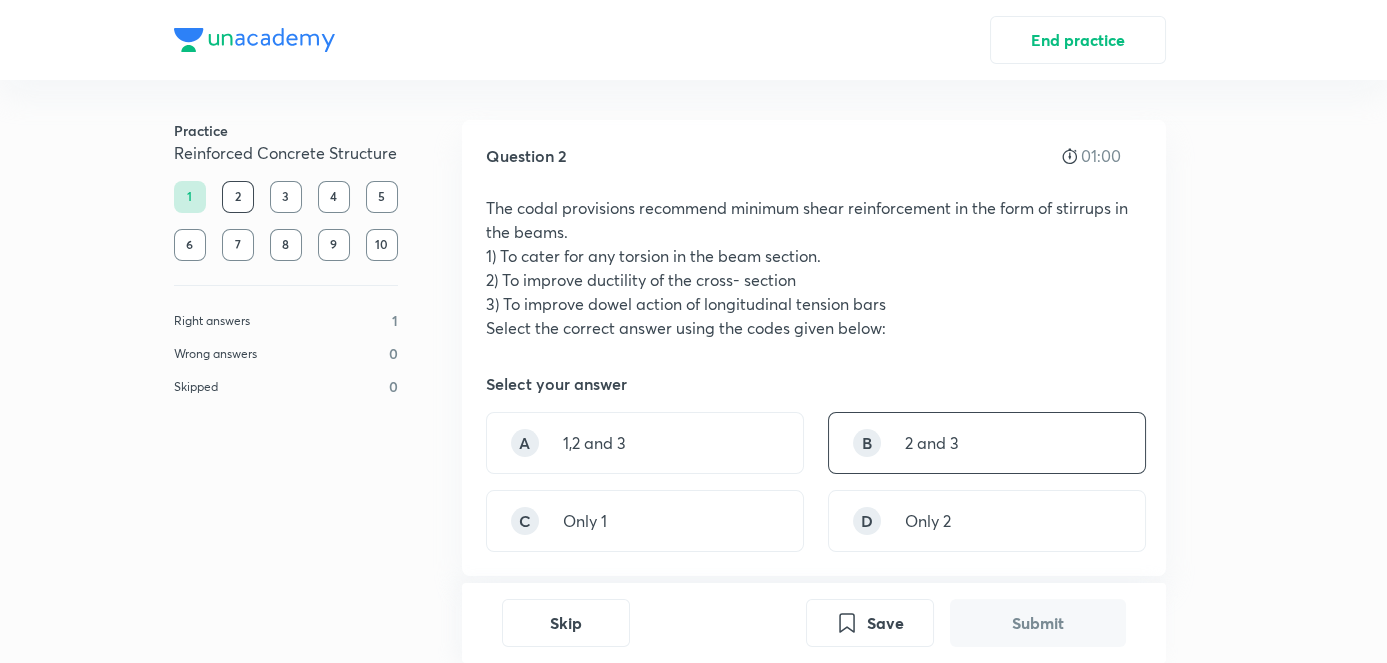 click on "B 2 and 3" at bounding box center (987, 443) 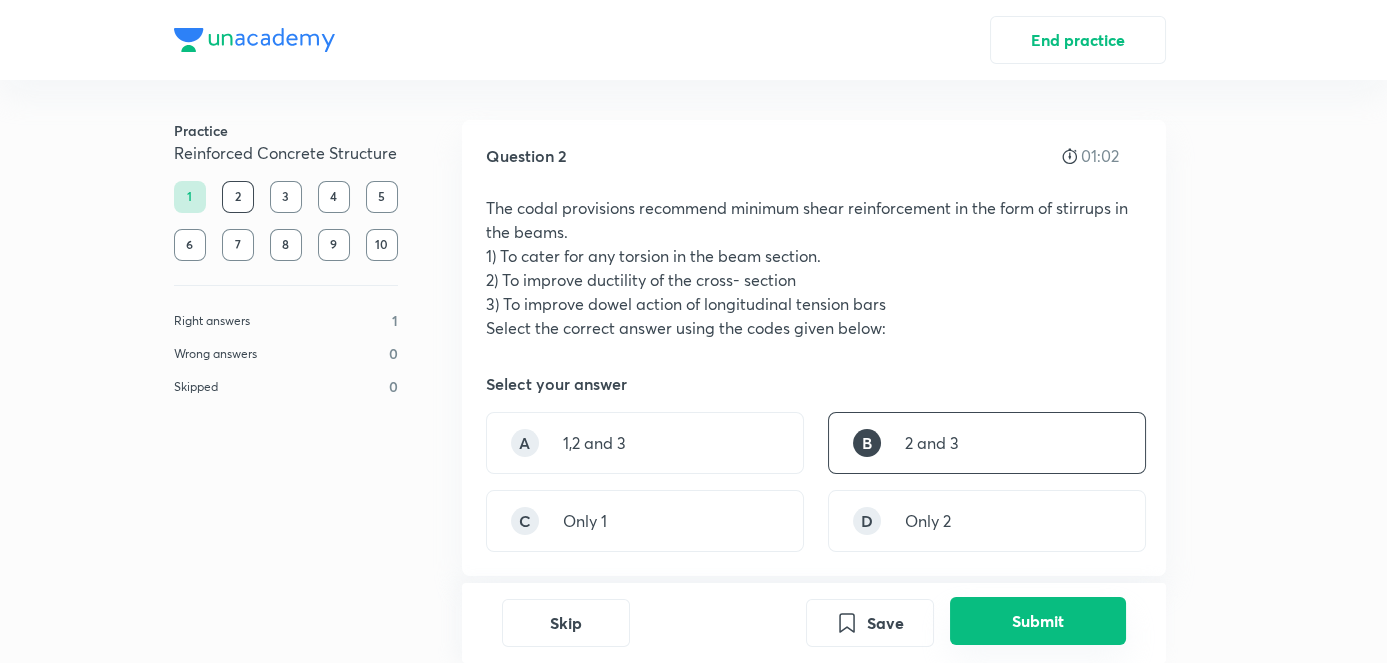 click on "Submit" at bounding box center (1038, 621) 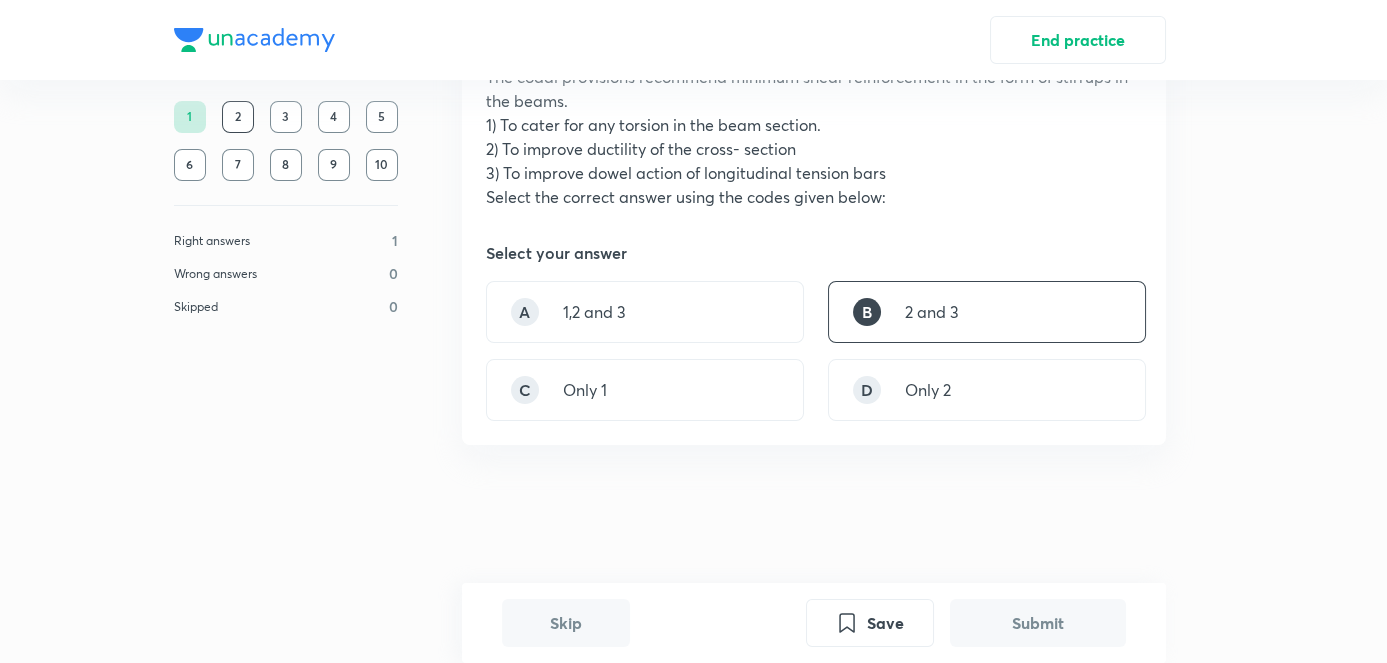 scroll, scrollTop: 152, scrollLeft: 0, axis: vertical 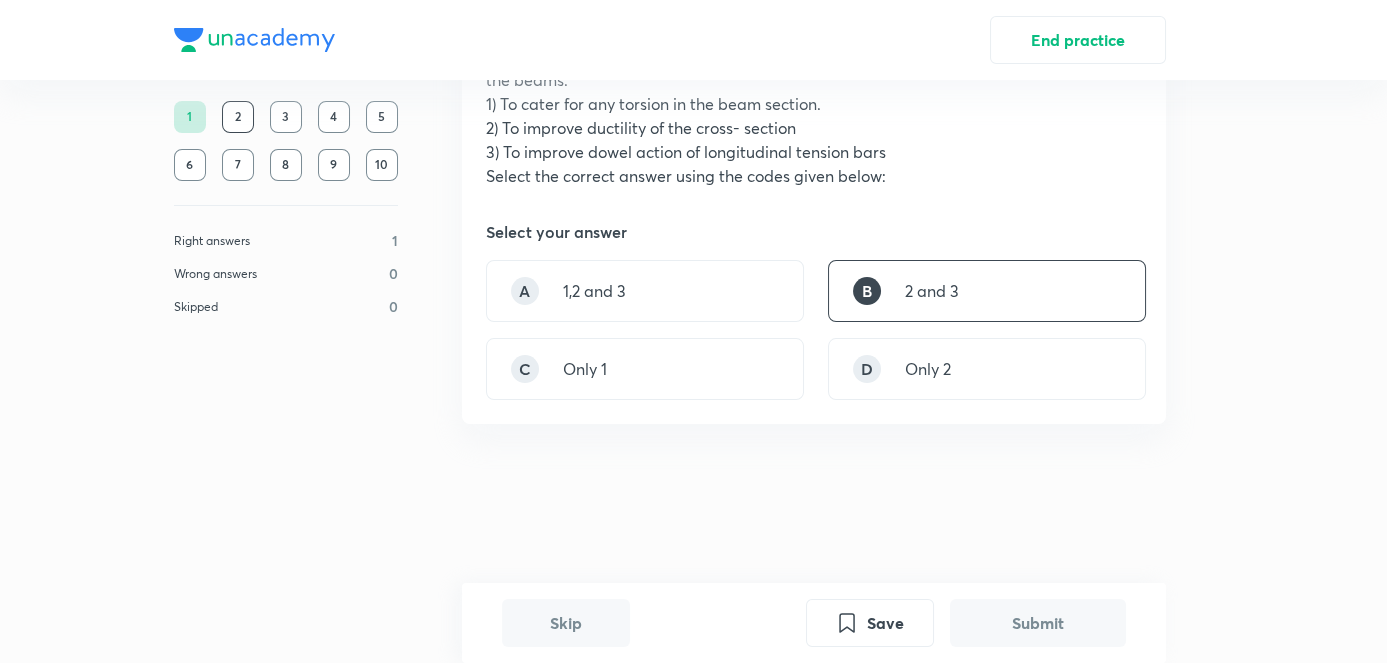 click on "Submit" at bounding box center (1038, 623) 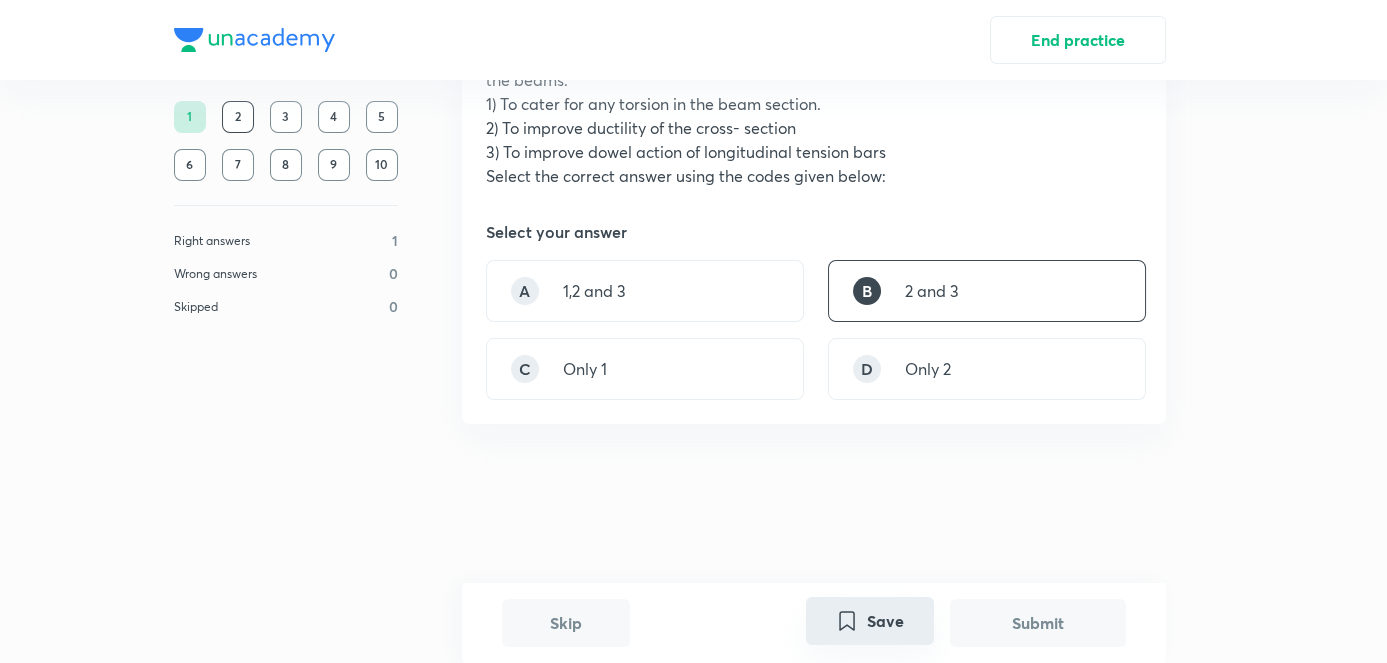 click on "Save" at bounding box center [870, 621] 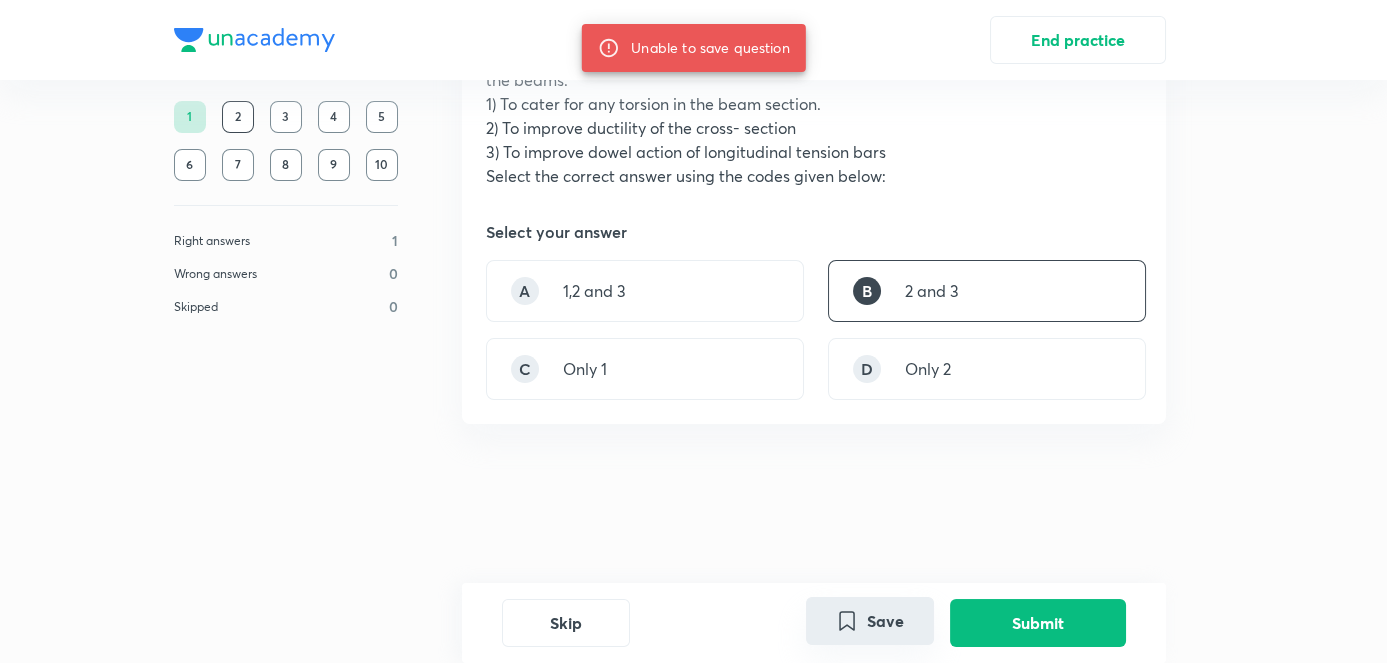 click on "Save" at bounding box center [870, 621] 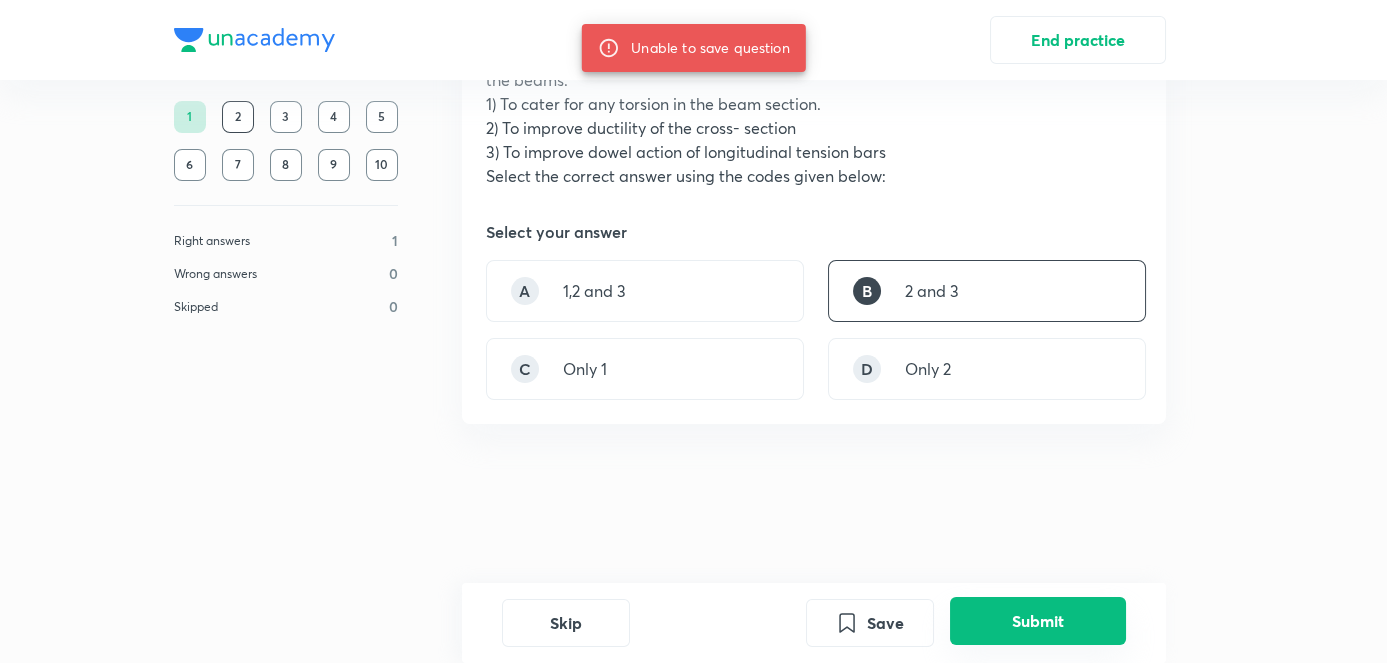 click on "Submit" at bounding box center [1038, 621] 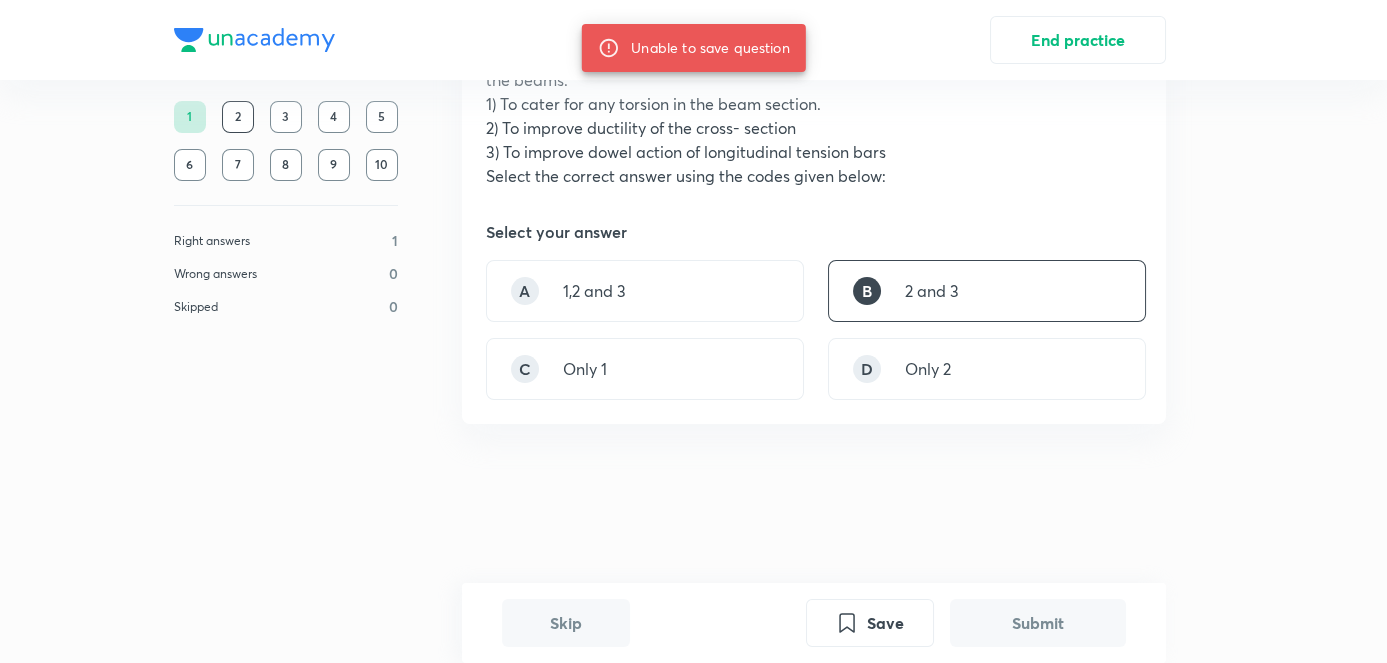scroll, scrollTop: 590, scrollLeft: 0, axis: vertical 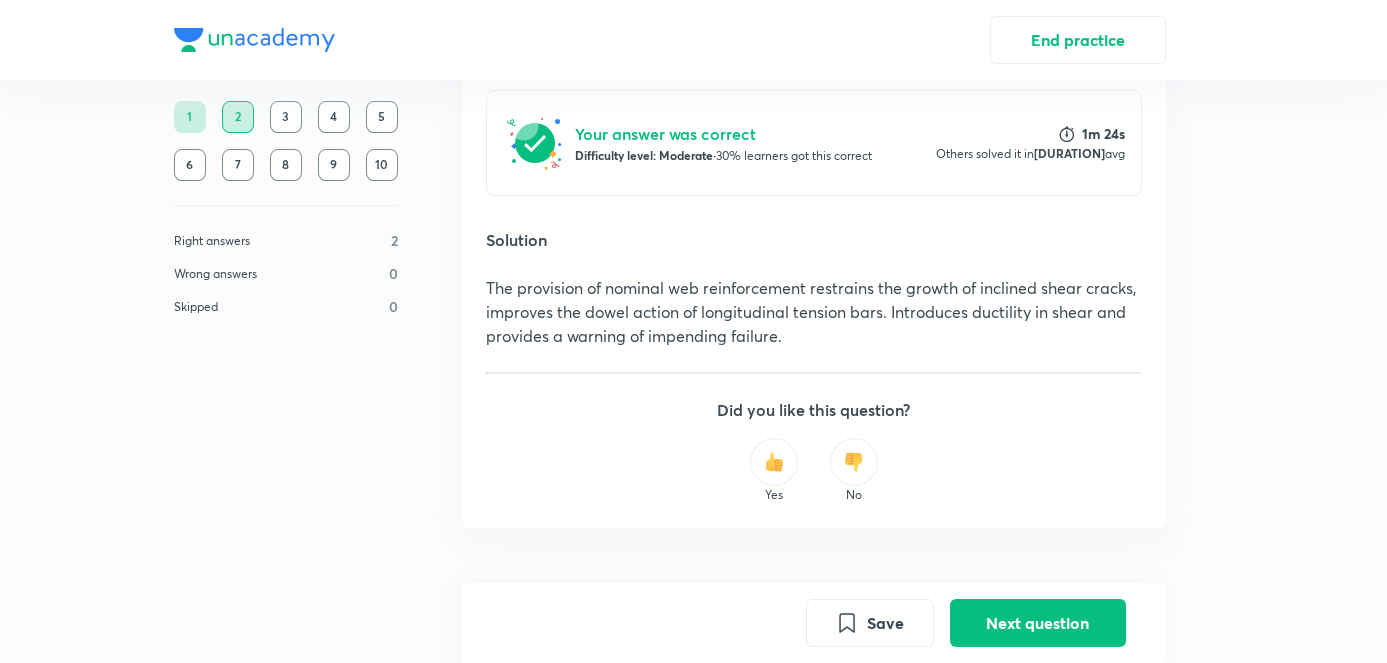 click at bounding box center [774, 462] 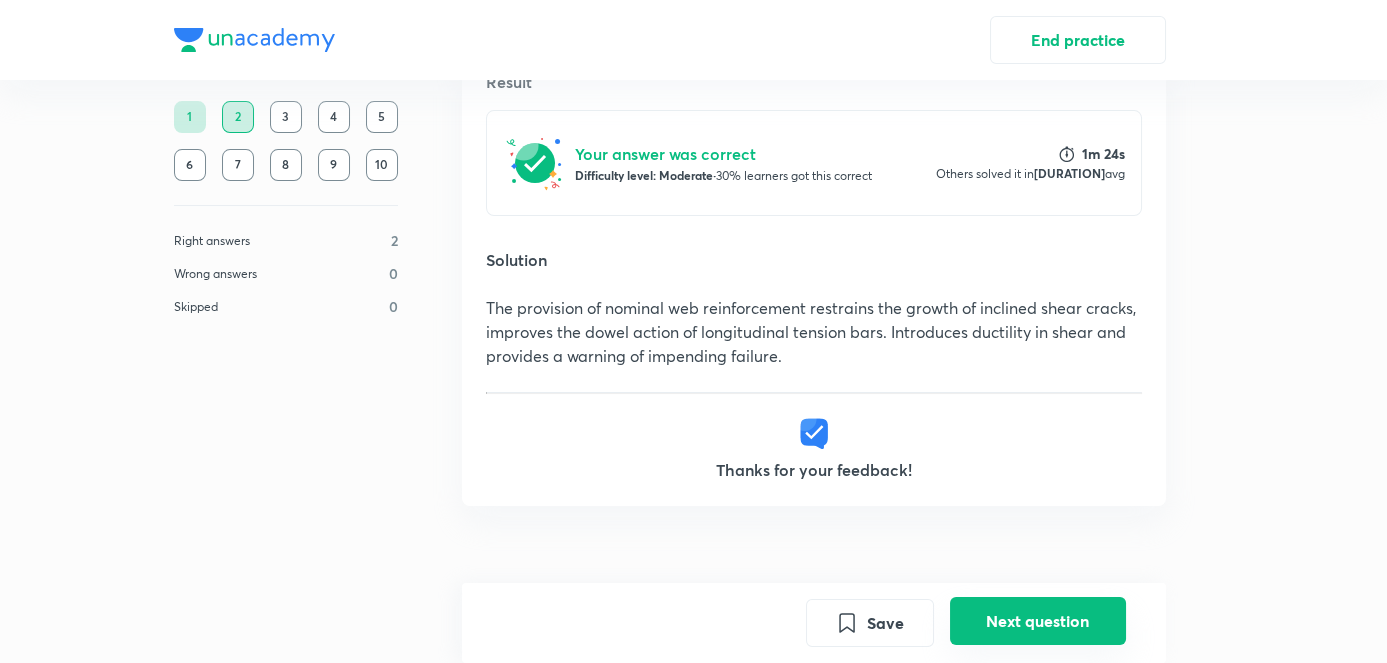 click on "Next question" at bounding box center (1038, 621) 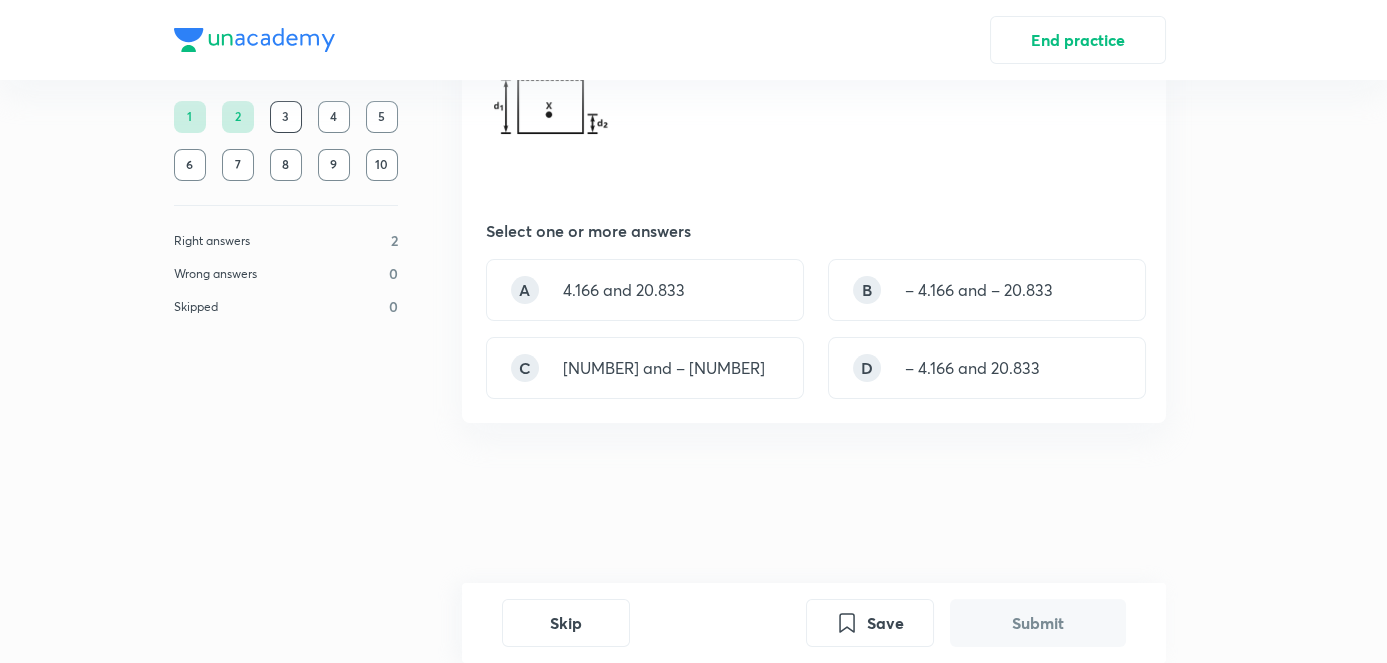 scroll, scrollTop: 0, scrollLeft: 0, axis: both 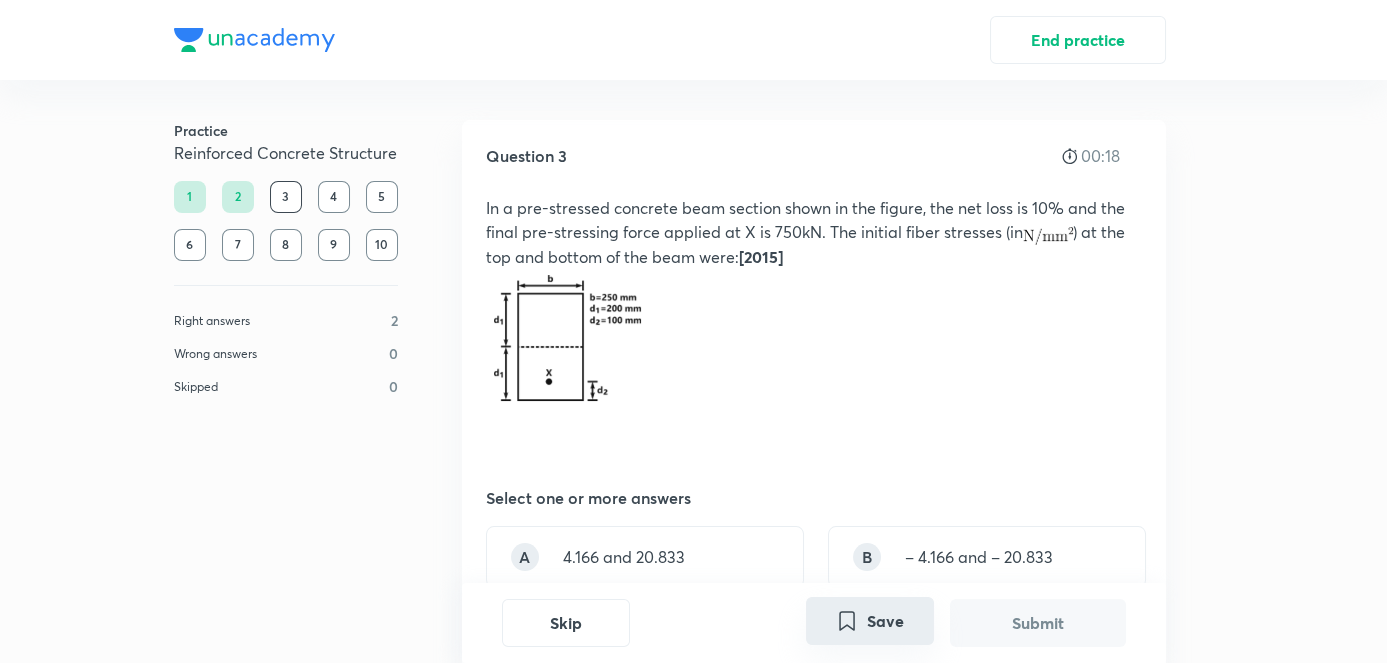 click on "Save" at bounding box center [870, 621] 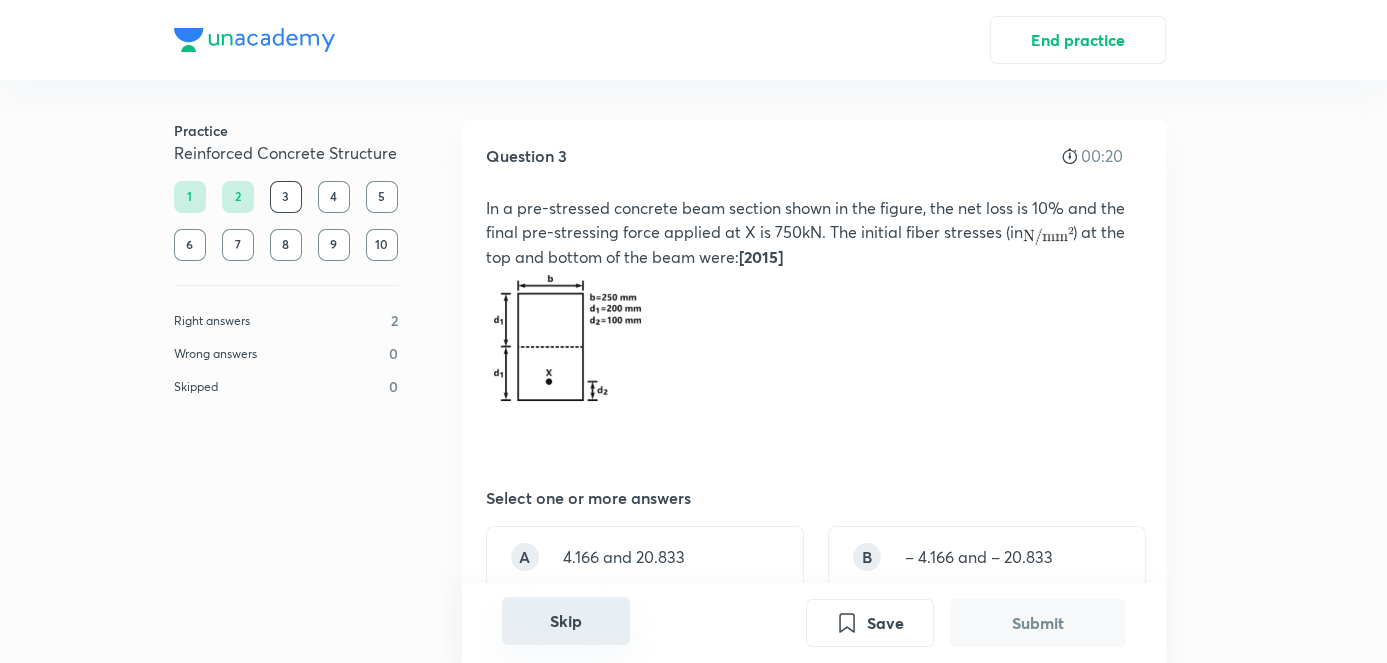click on "Skip" at bounding box center [566, 621] 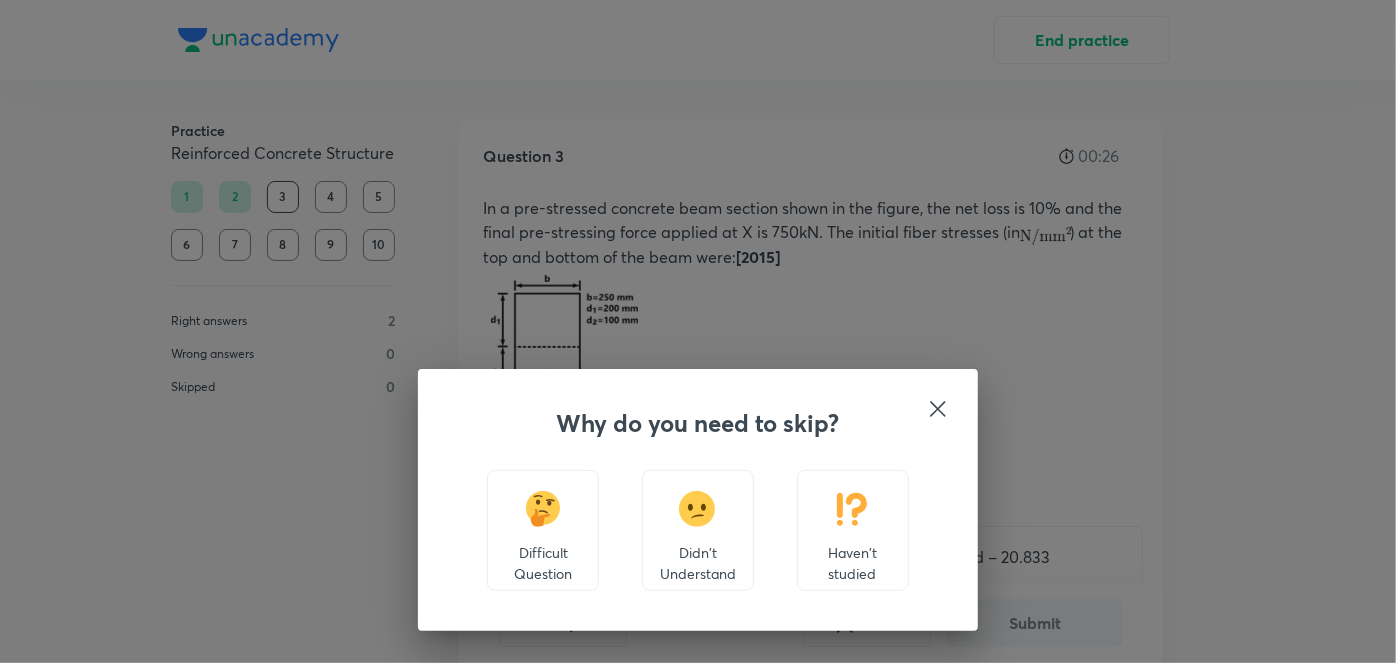 click on "Haven't studied" at bounding box center [853, 530] 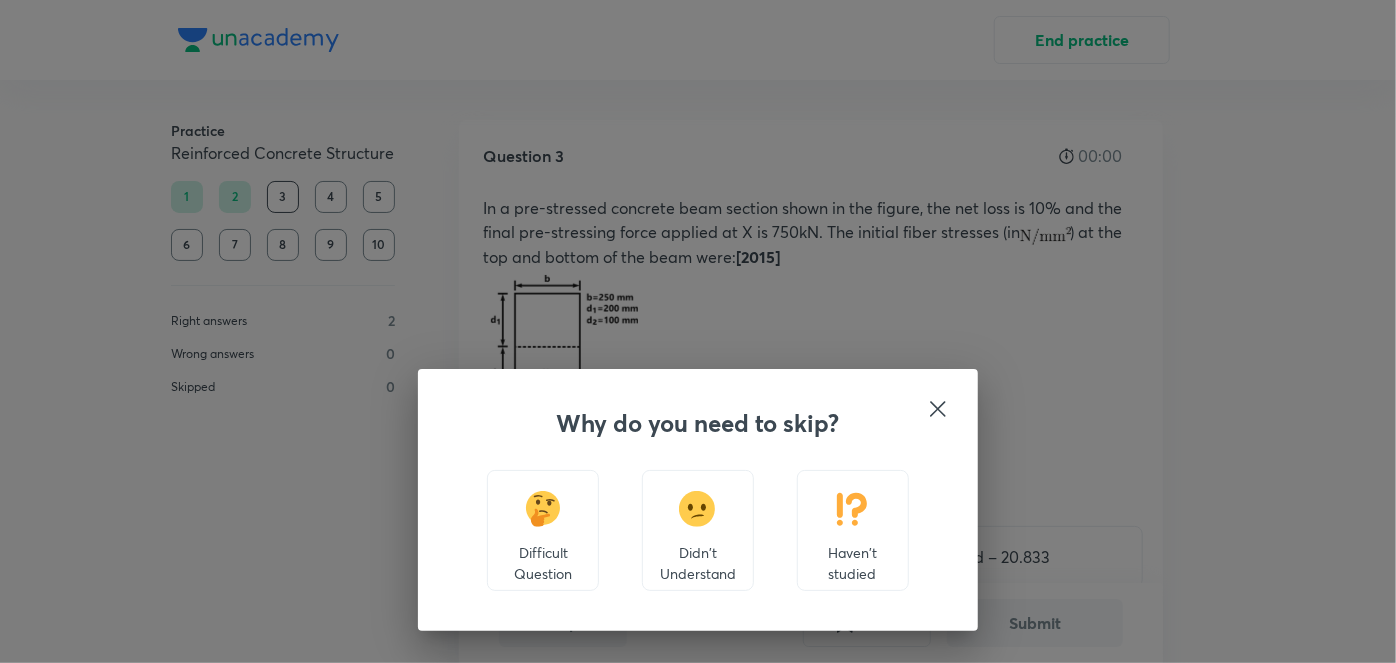 click on "Difficult Question" at bounding box center [543, 563] 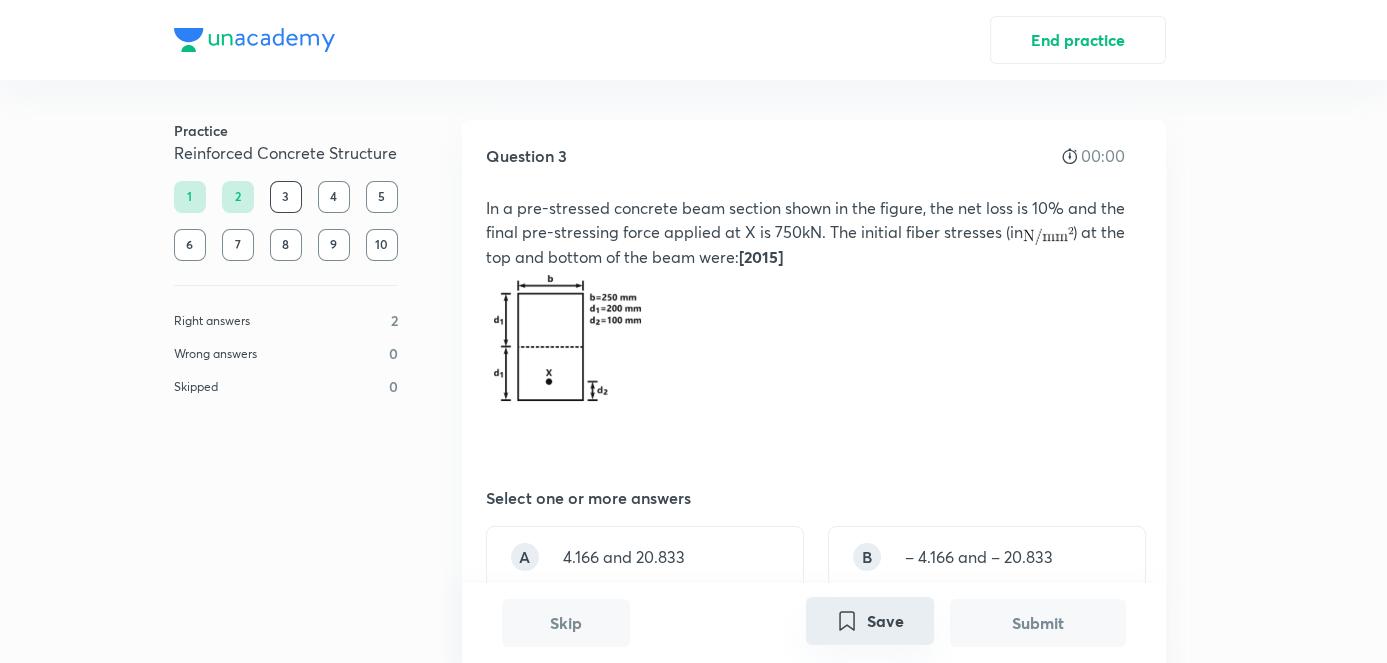 click on "Save" at bounding box center [870, 621] 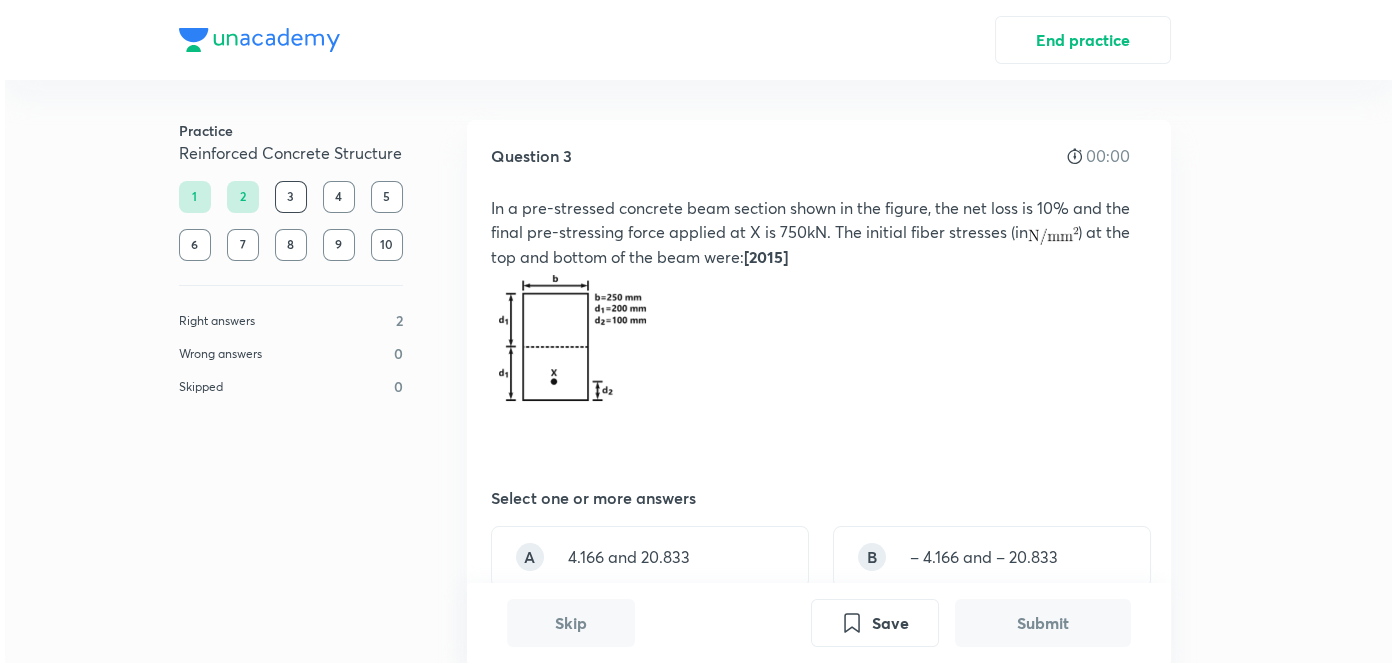 scroll, scrollTop: 104, scrollLeft: 0, axis: vertical 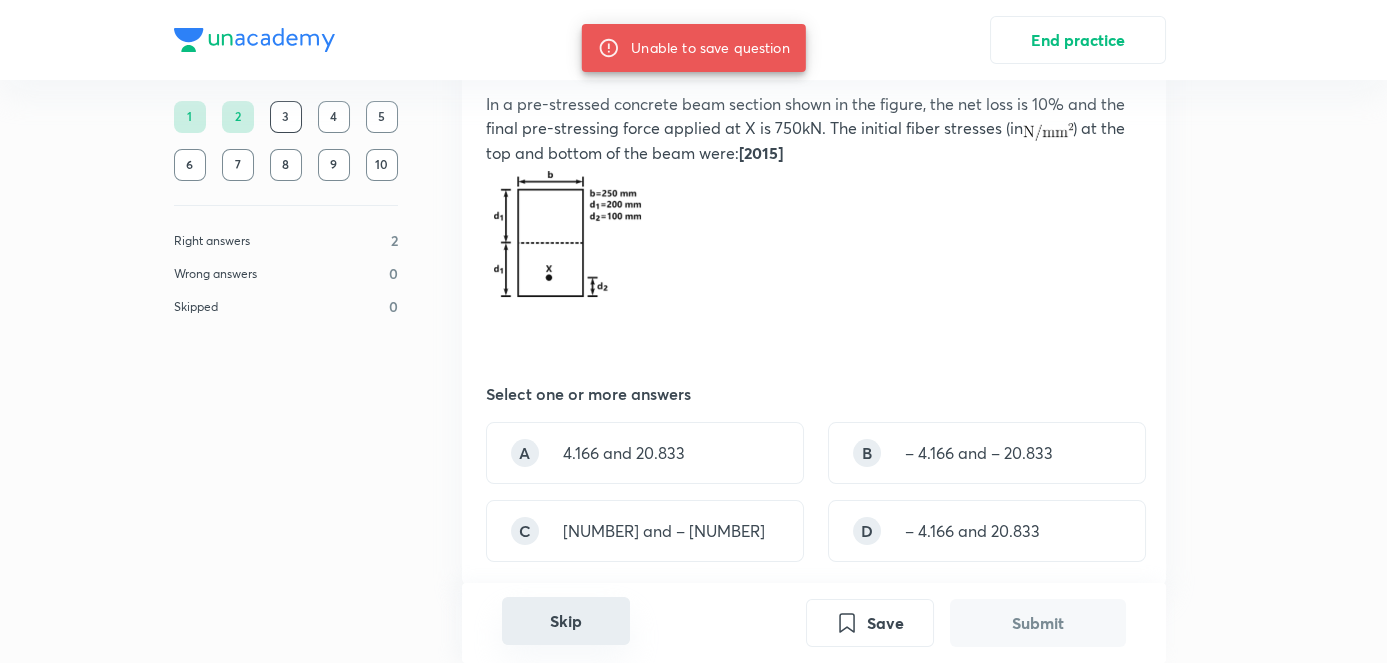 click on "Skip" at bounding box center (566, 621) 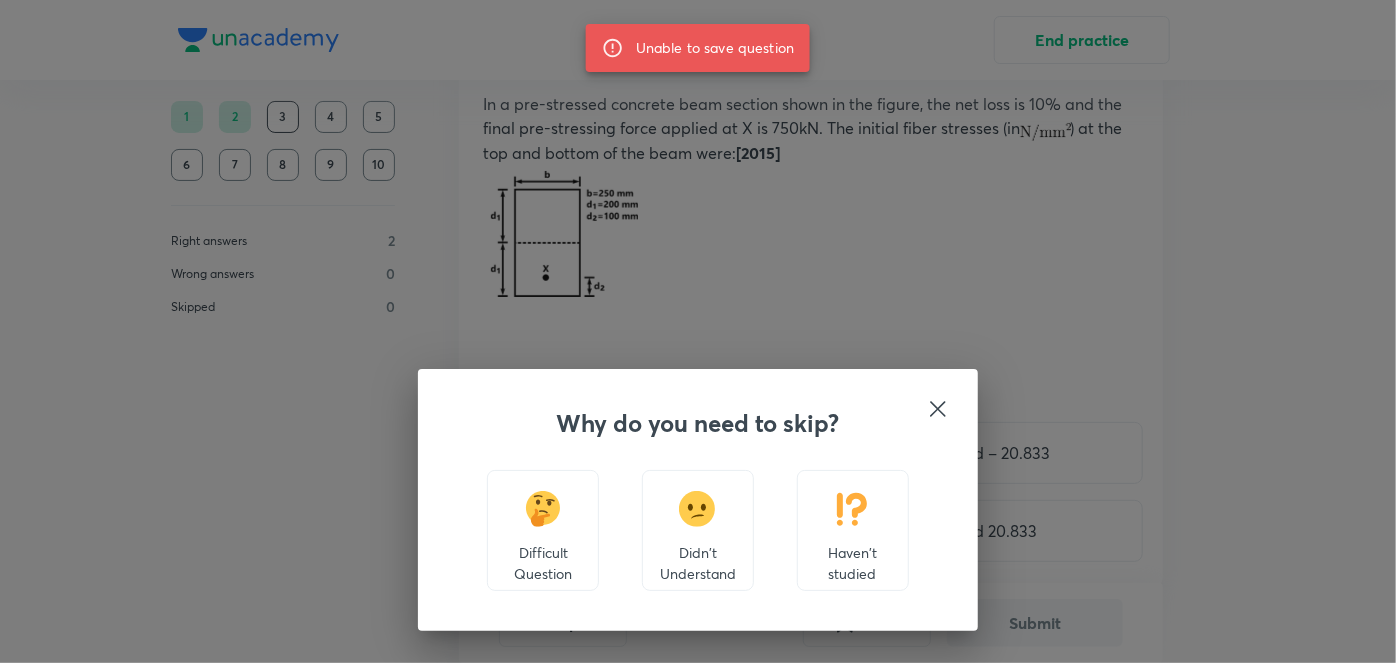 click on "Difficult Question" at bounding box center [543, 563] 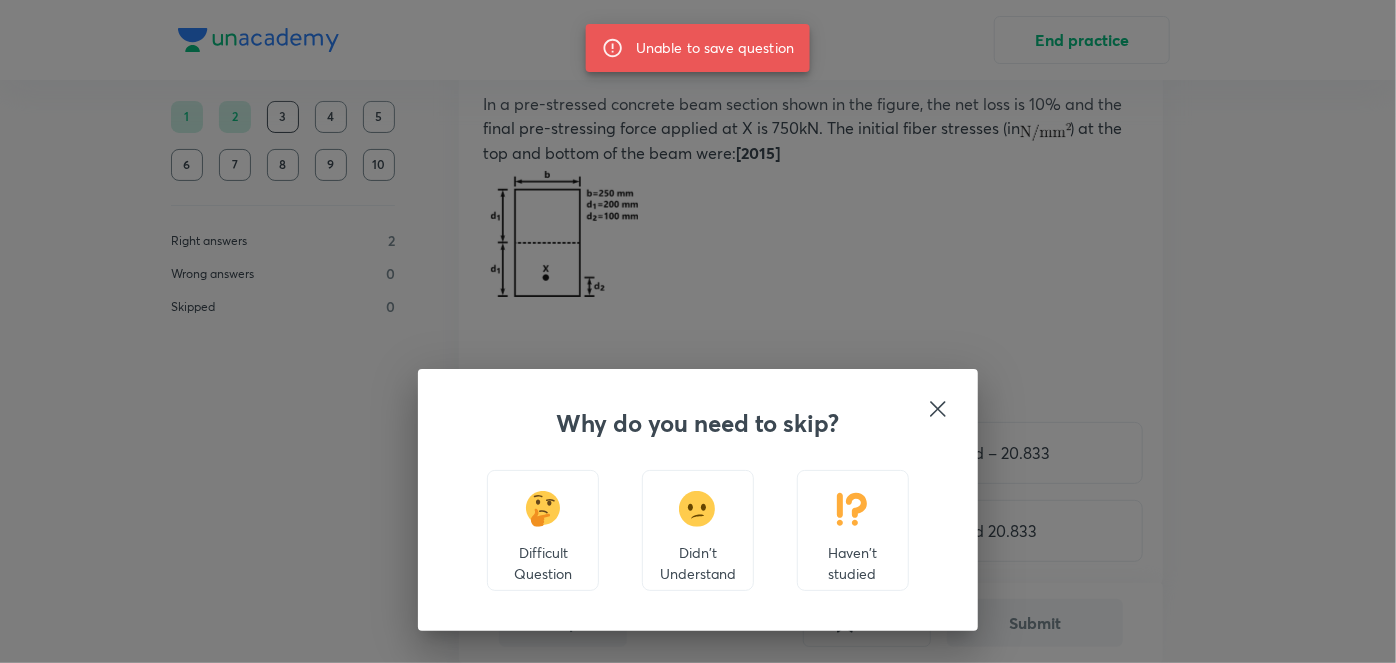 click on "Difficult Question" at bounding box center (543, 563) 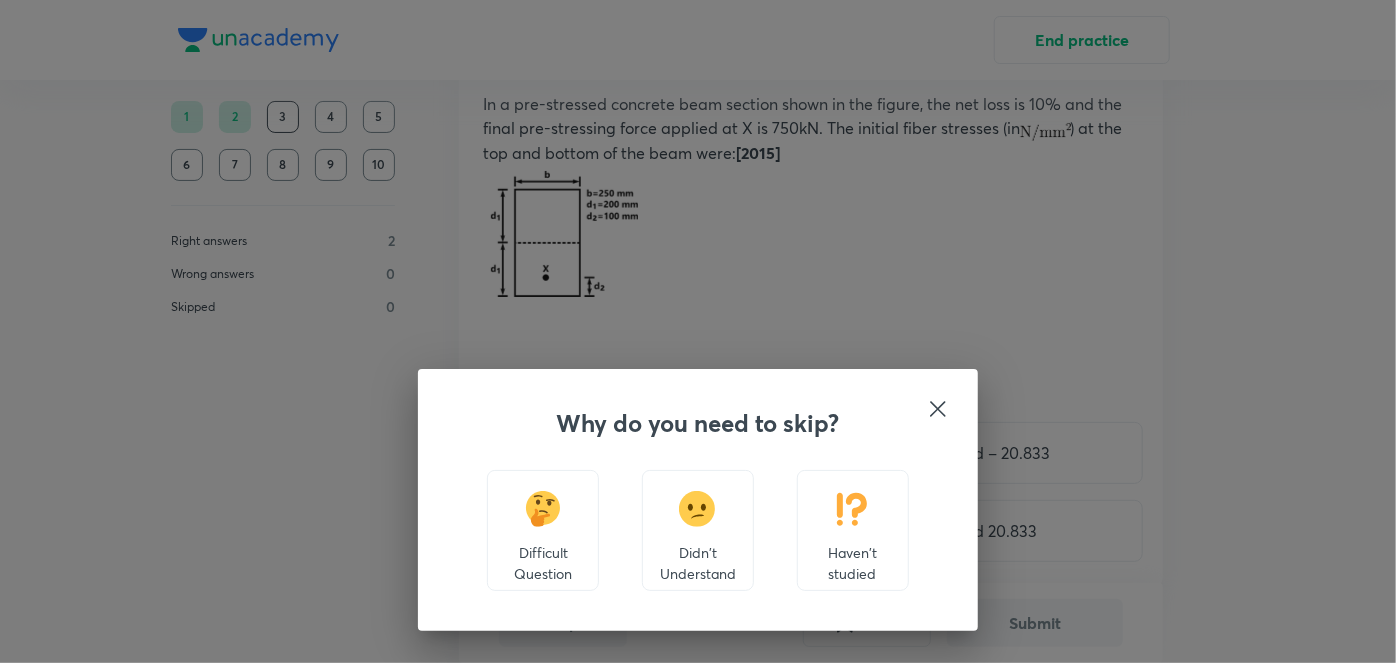 click on "Difficult Question" at bounding box center [543, 563] 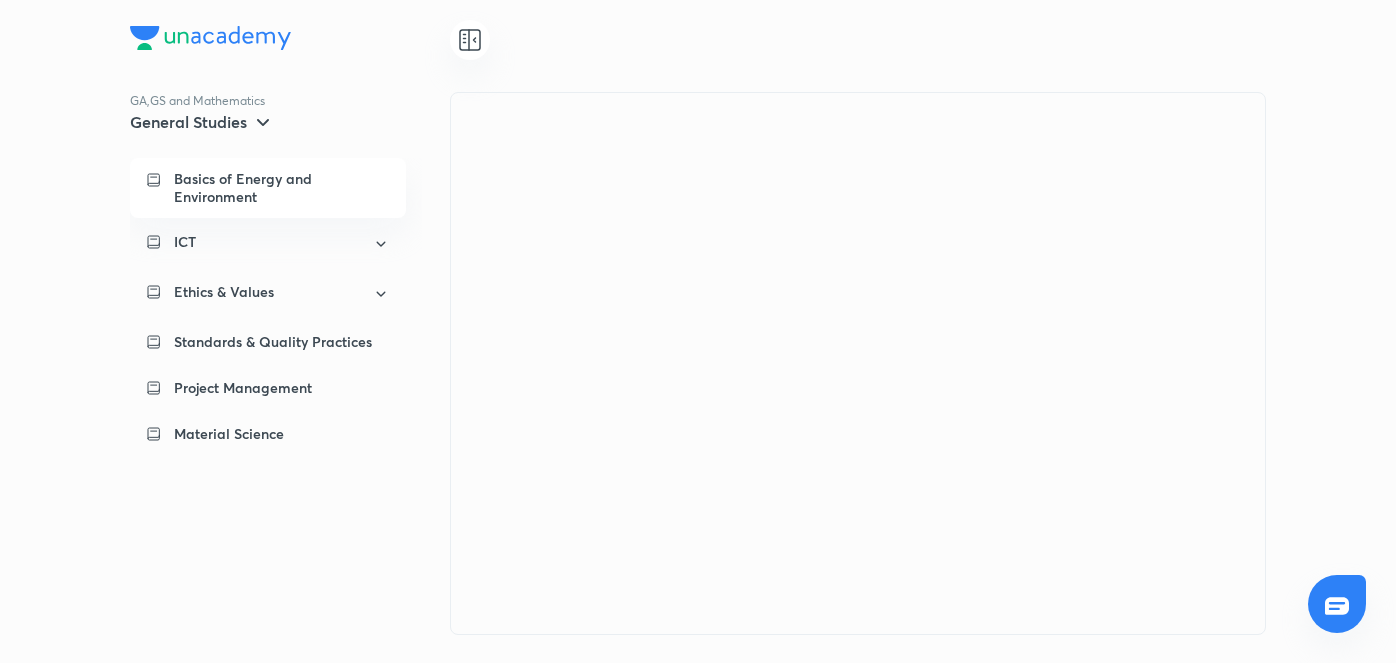 scroll, scrollTop: 0, scrollLeft: 0, axis: both 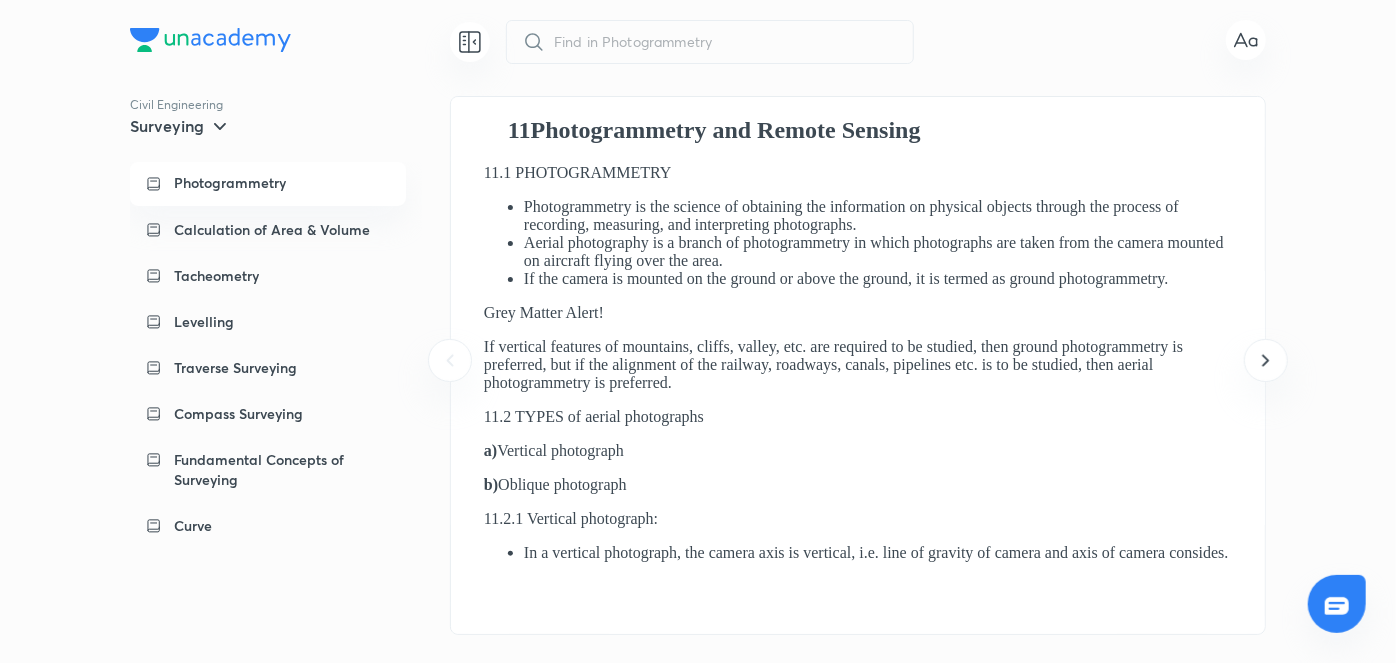 click at bounding box center [1337, 606] 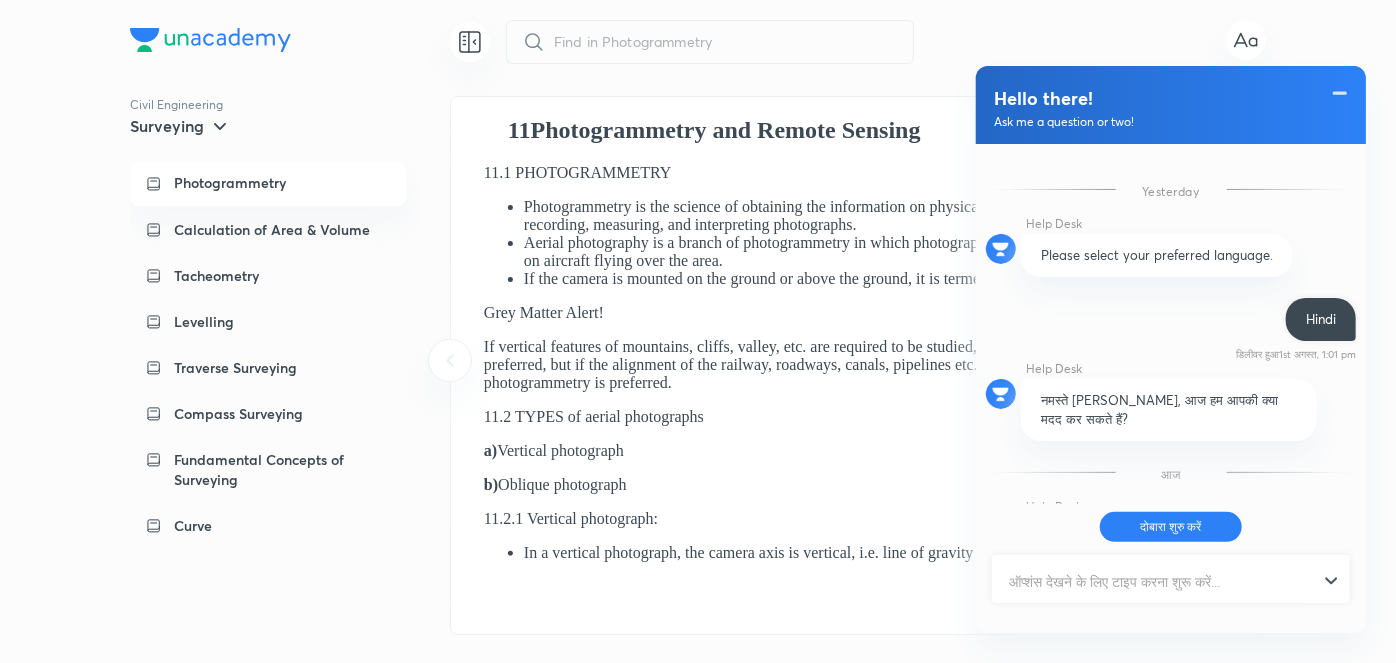 scroll, scrollTop: 82, scrollLeft: 0, axis: vertical 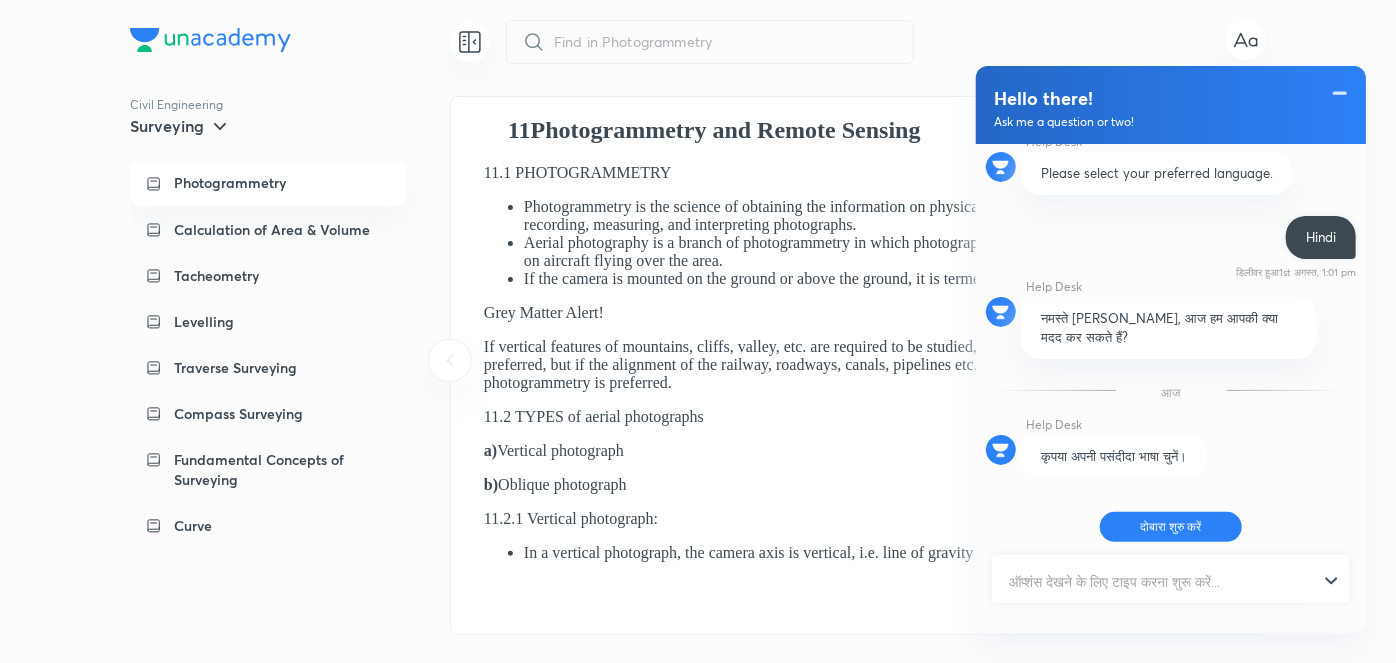 click on "If the camera is mounted on the ground or above the ground, it is termed as ground photogrammetry." at bounding box center (877, 278) 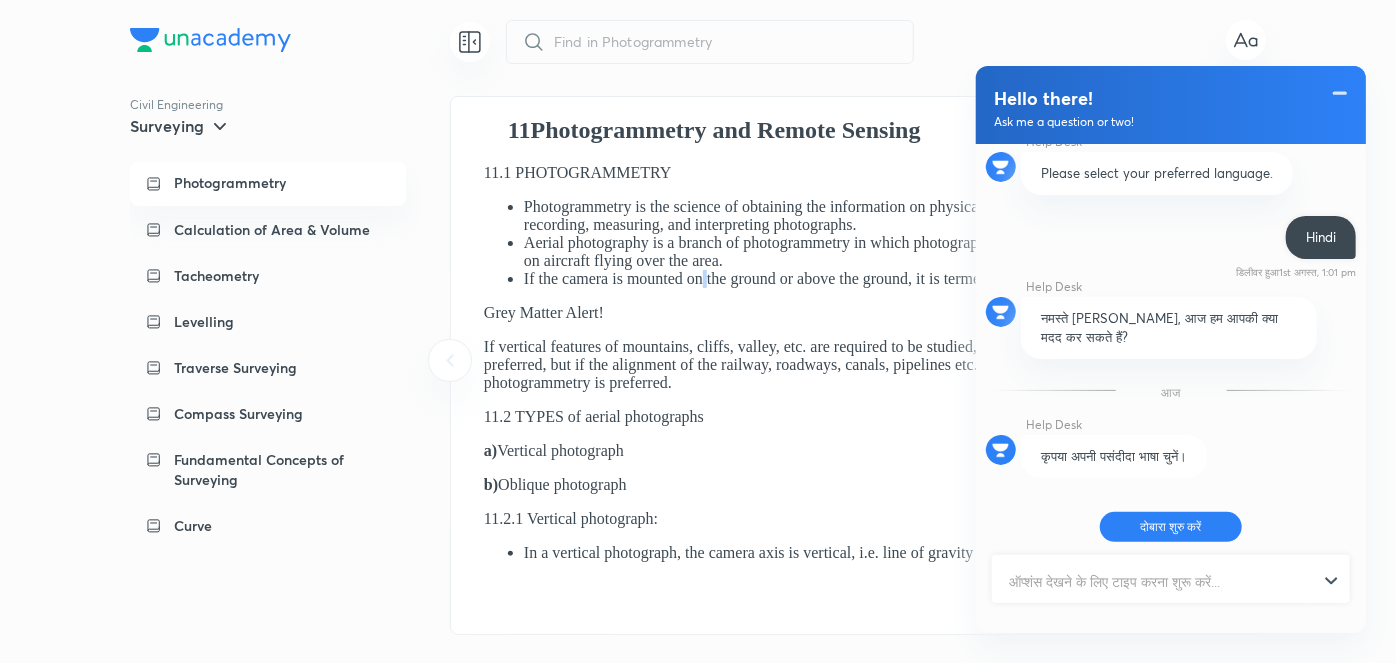 click on "If the camera is mounted on the ground or above the ground, it is termed as ground photogrammetry." at bounding box center [877, 278] 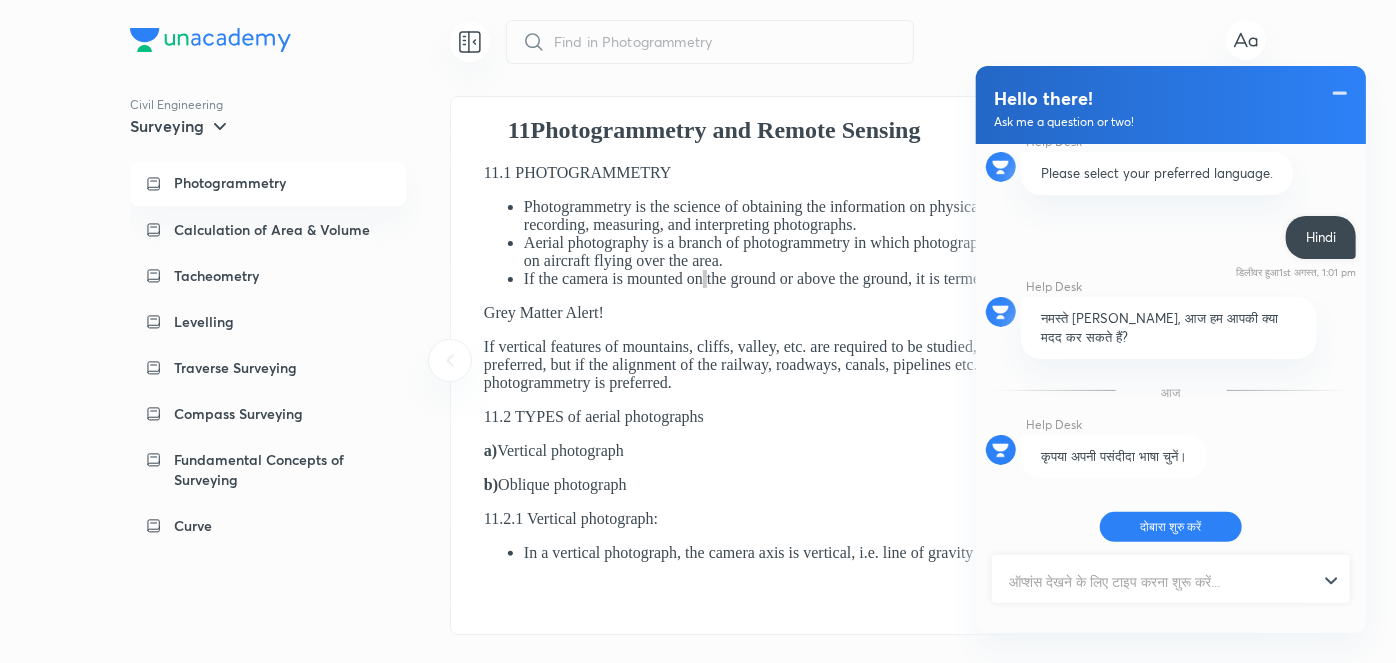click on "​" at bounding box center (858, 42) 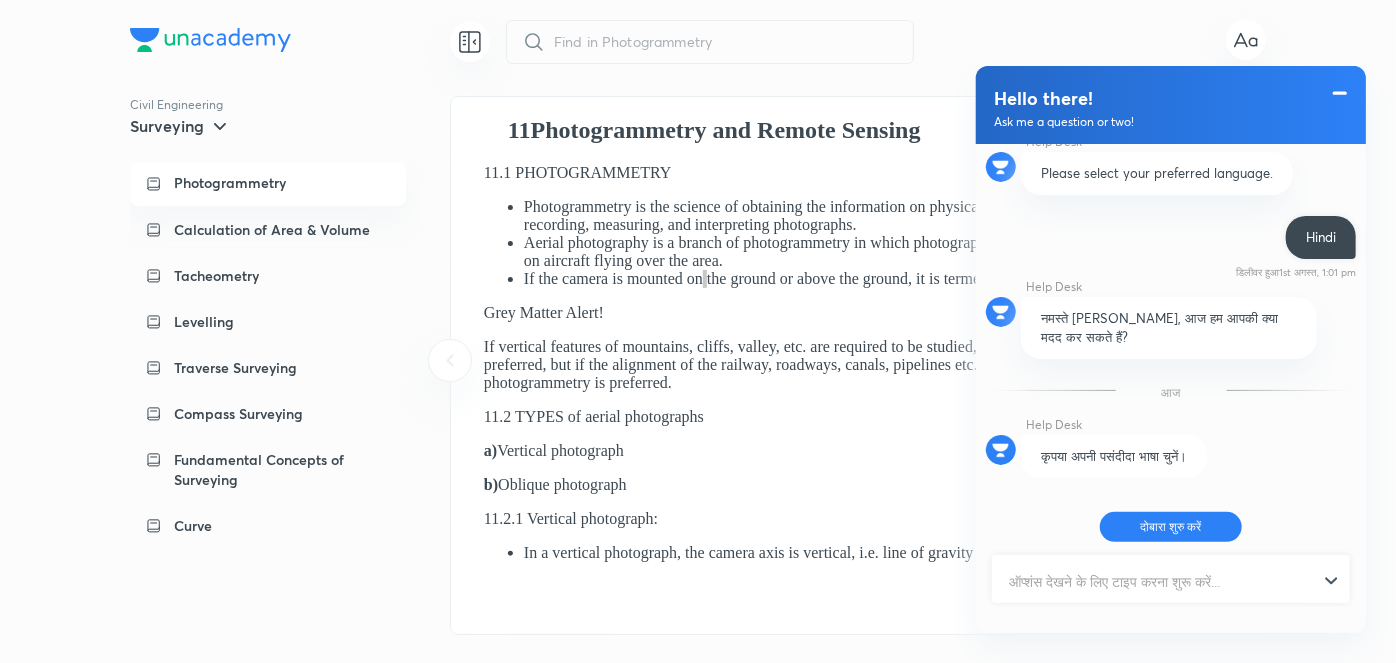 click at bounding box center [1340, 93] 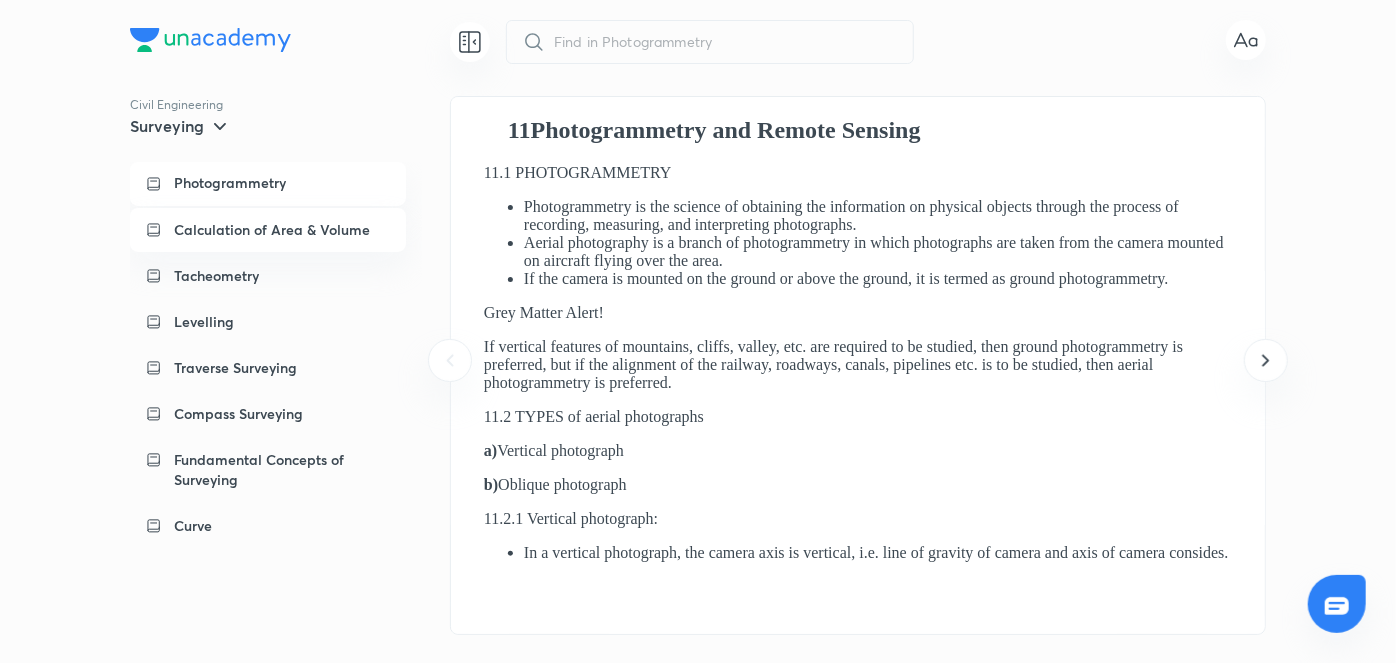 click on "Calculation of Area & Volume" at bounding box center (272, 230) 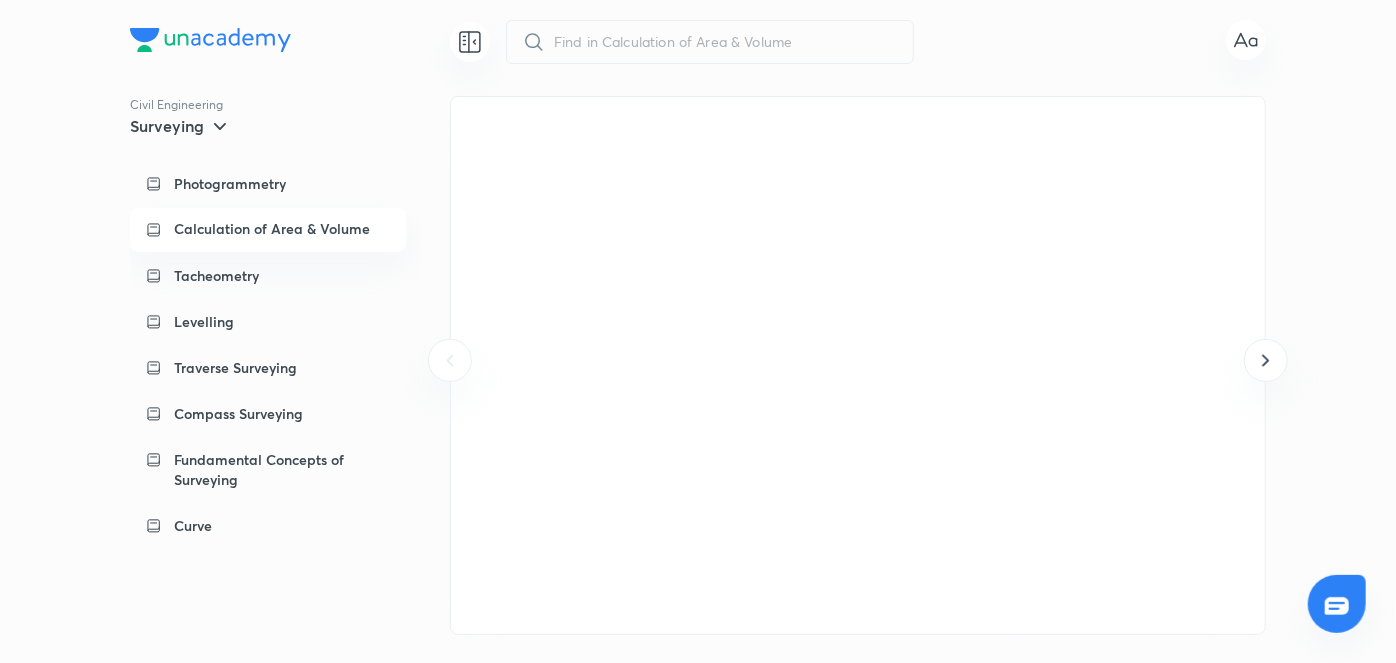 scroll, scrollTop: 0, scrollLeft: 0, axis: both 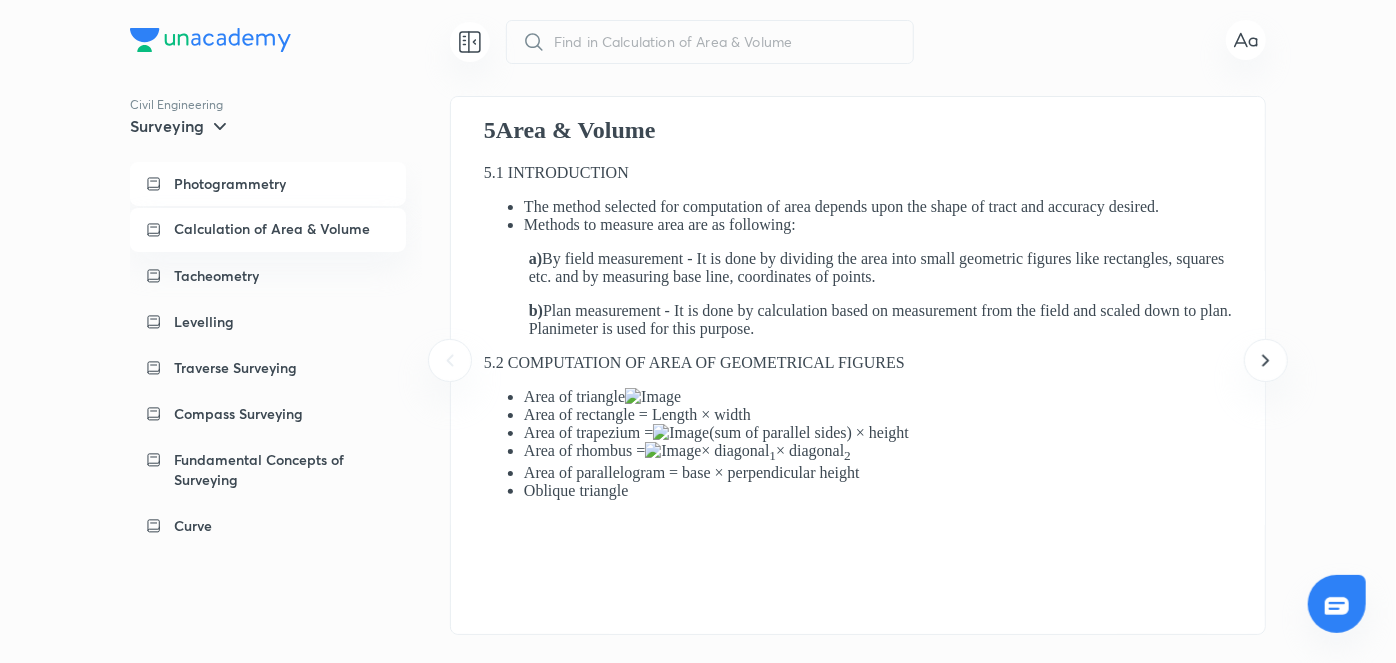 click on "Photogrammetry" at bounding box center (230, 184) 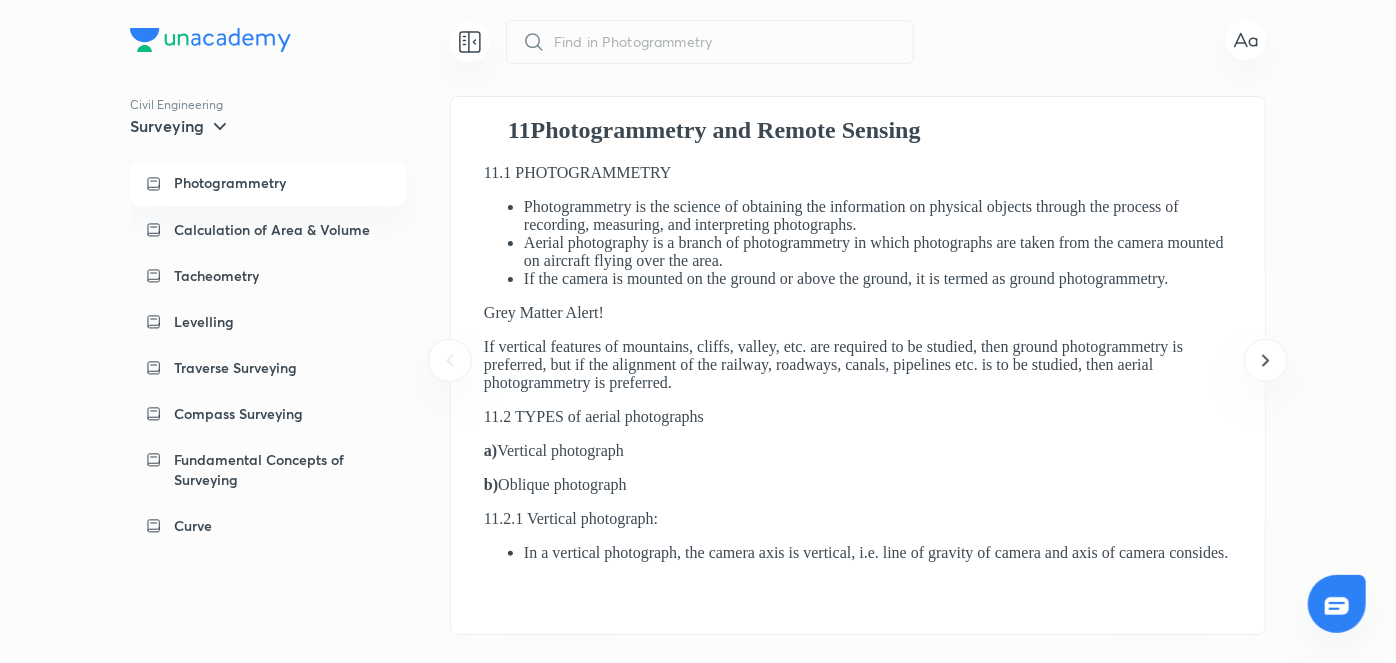 scroll, scrollTop: 0, scrollLeft: 0, axis: both 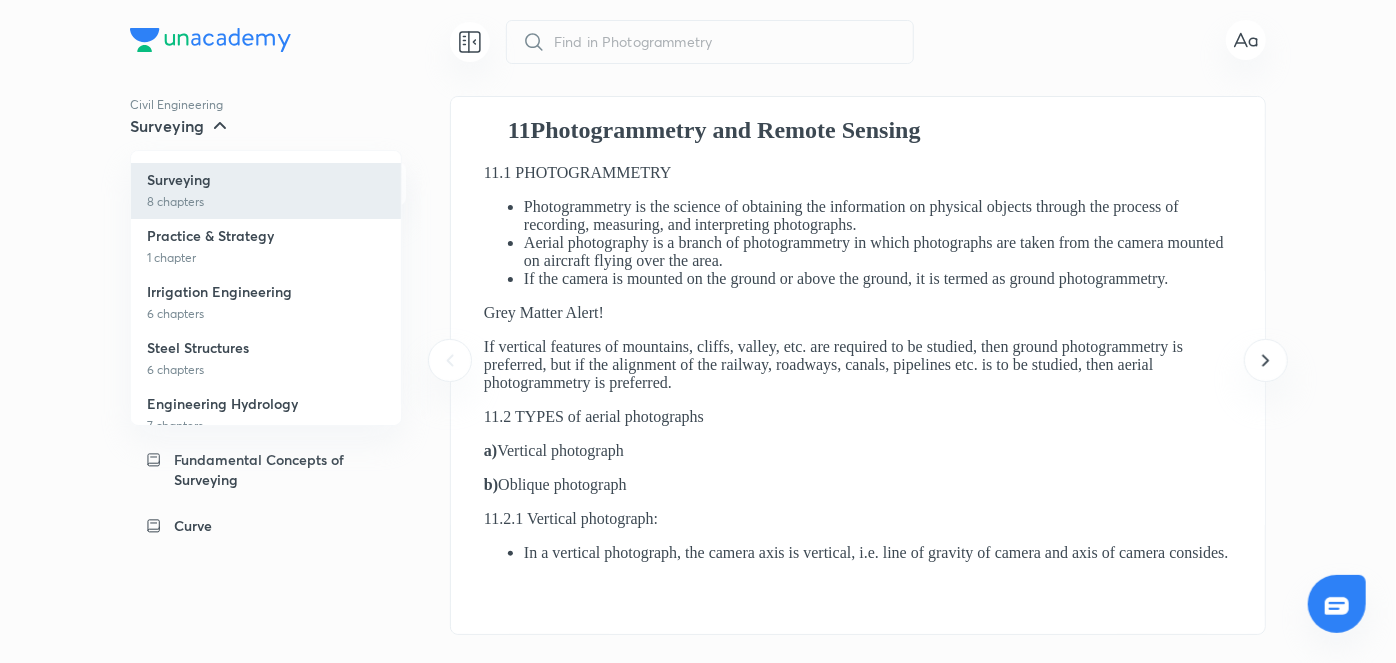 click on "8   chapters" at bounding box center [266, 202] 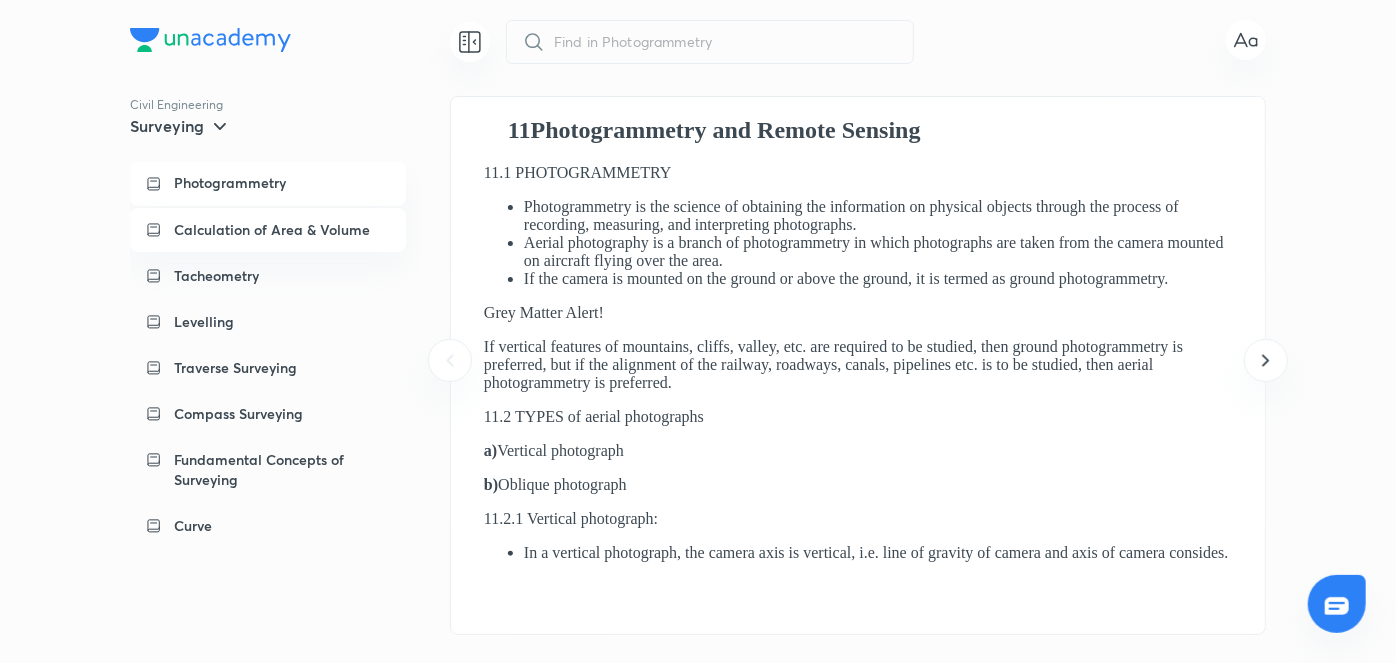 click on "Calculation of Area & Volume" at bounding box center (272, 230) 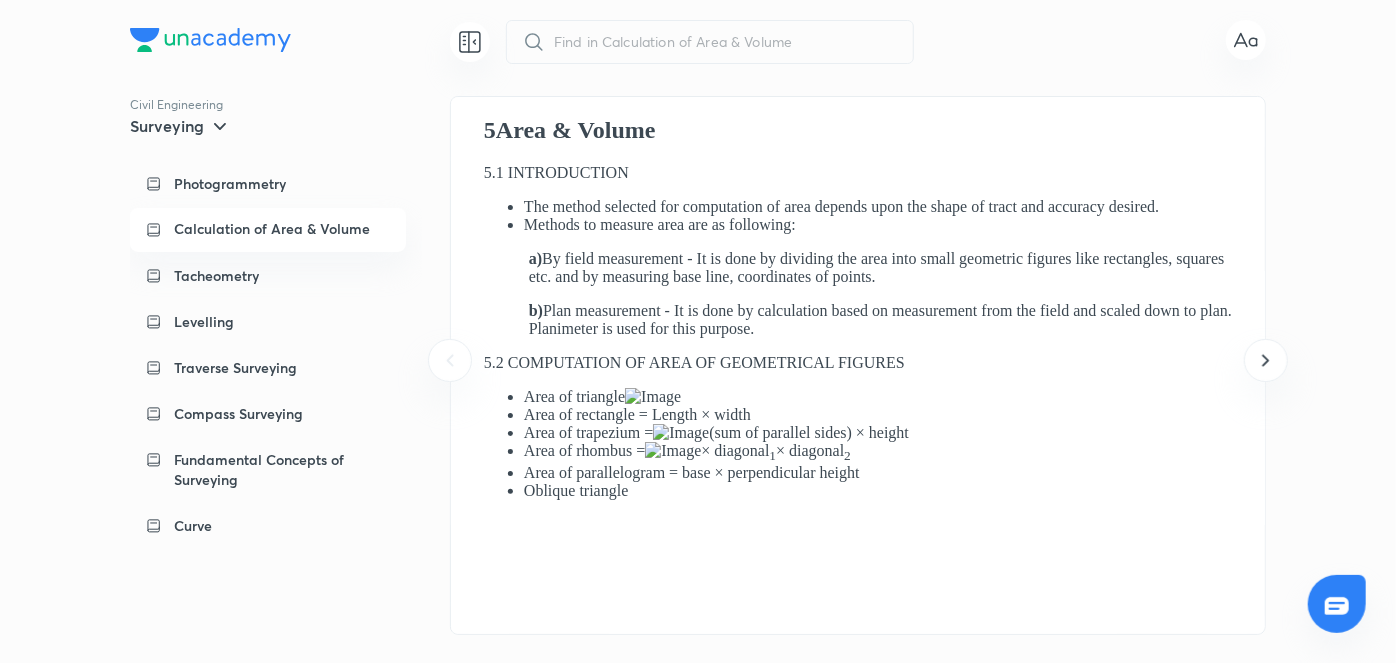 scroll, scrollTop: 0, scrollLeft: 0, axis: both 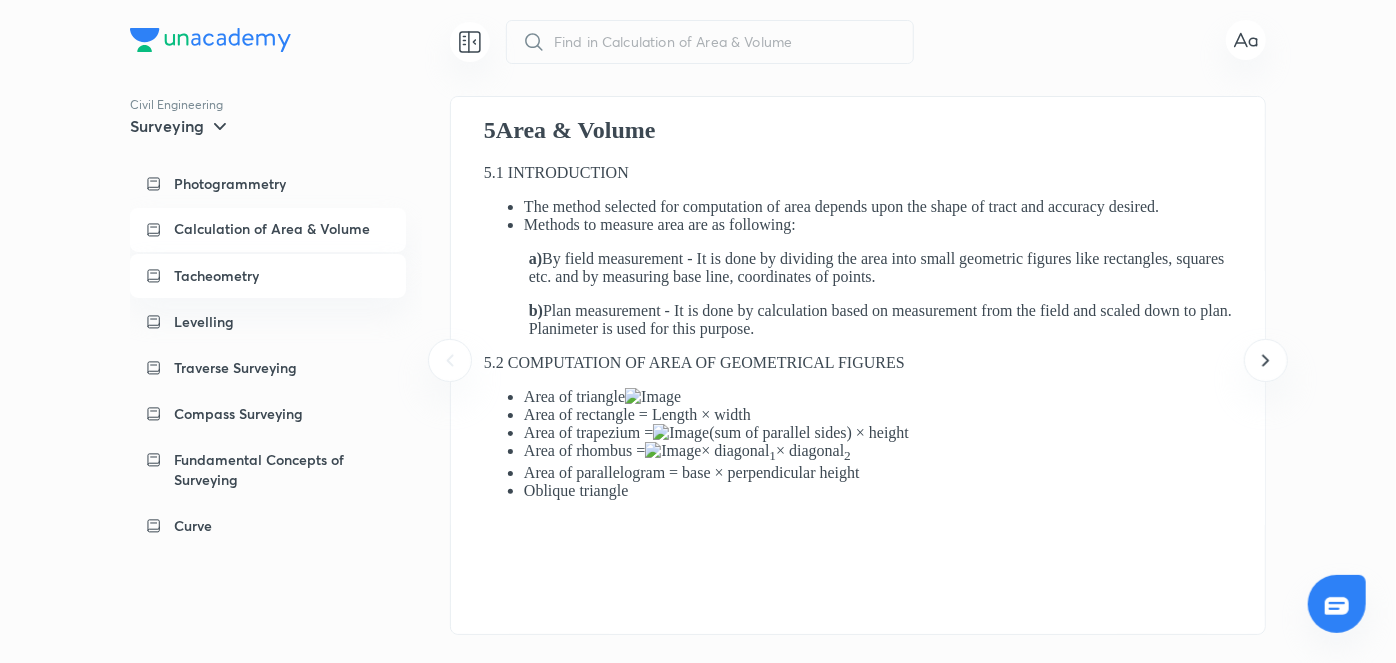 click on "Tacheometry" at bounding box center (282, 276) 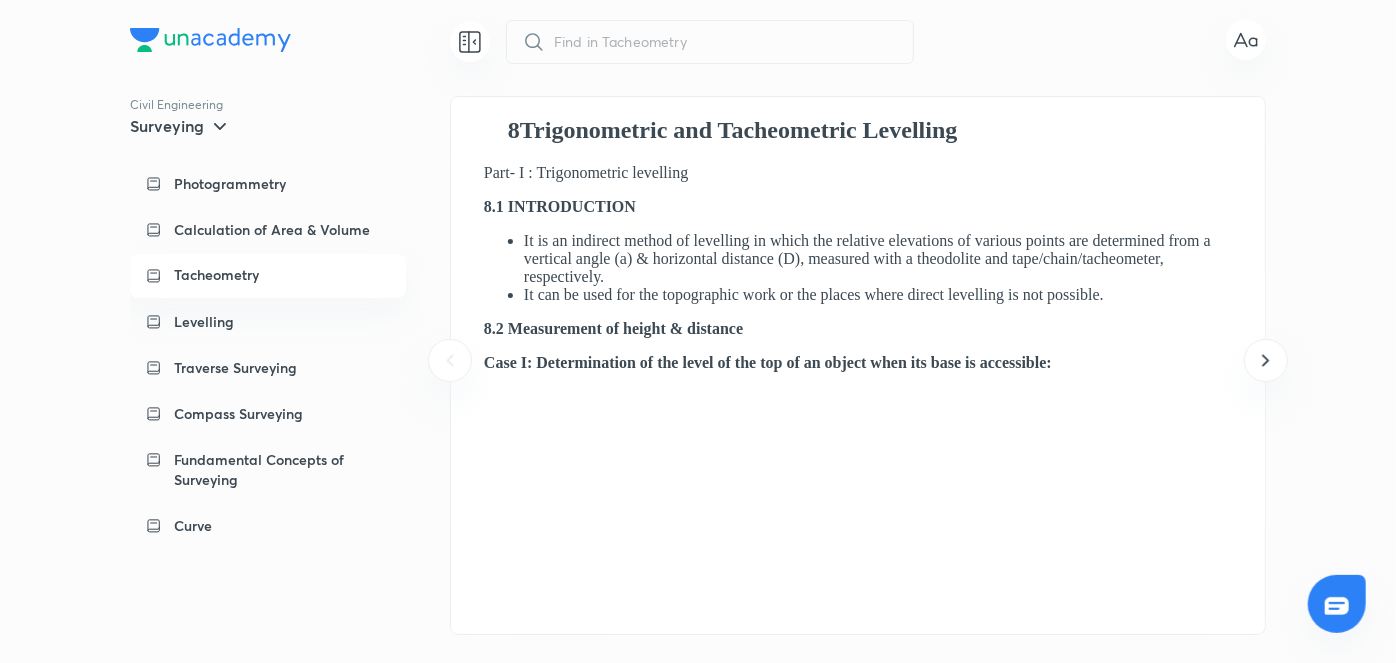 scroll, scrollTop: 0, scrollLeft: 0, axis: both 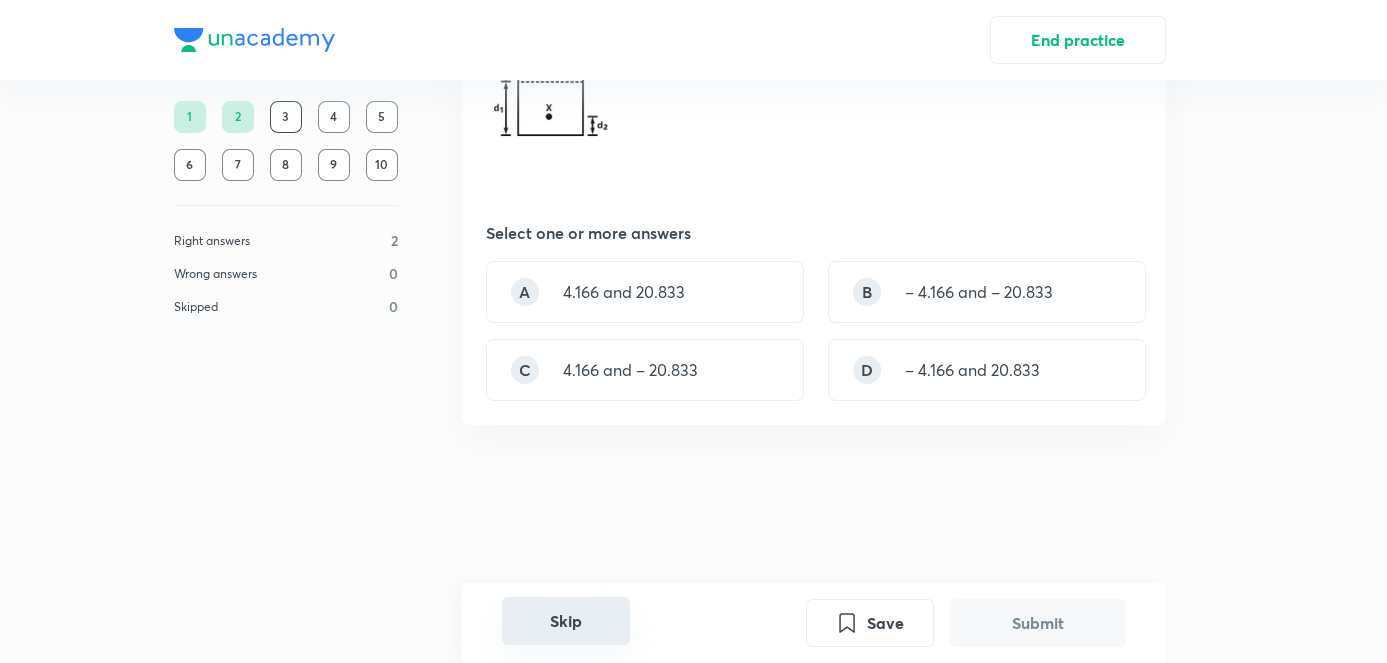 click on "Skip" at bounding box center [566, 621] 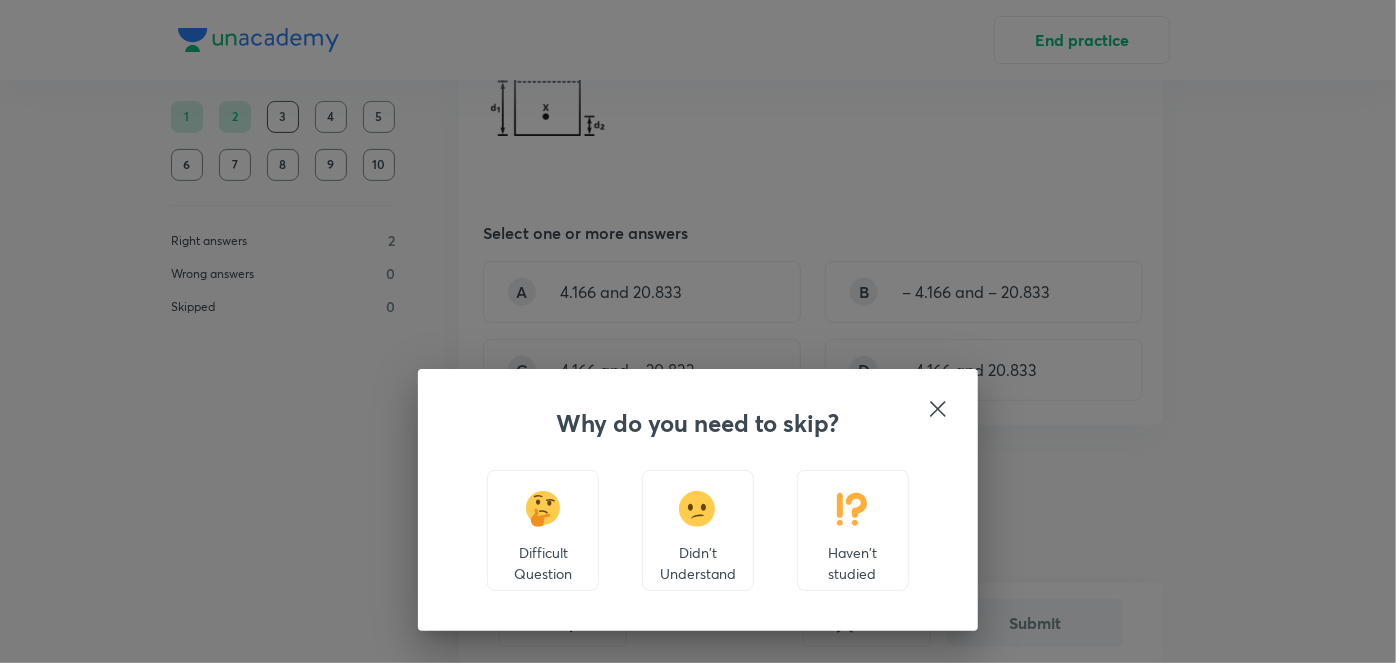 click on "Difficult Question" at bounding box center [543, 563] 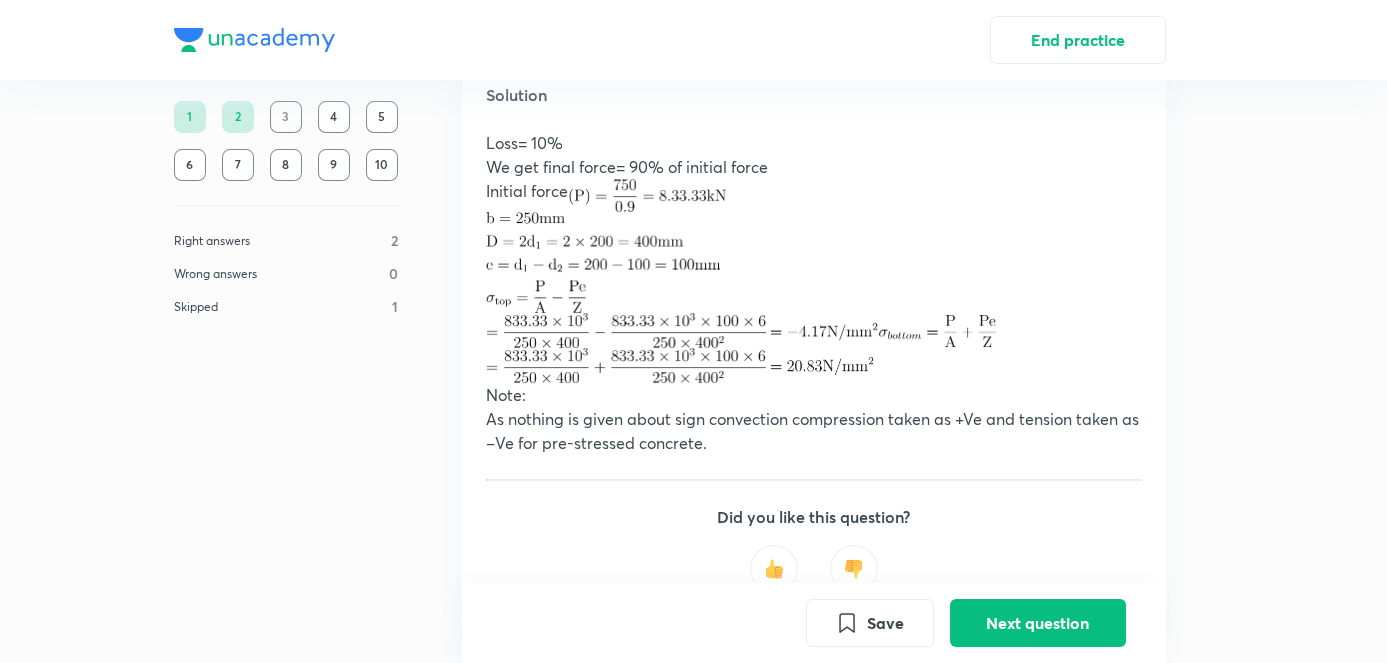scroll, scrollTop: 846, scrollLeft: 0, axis: vertical 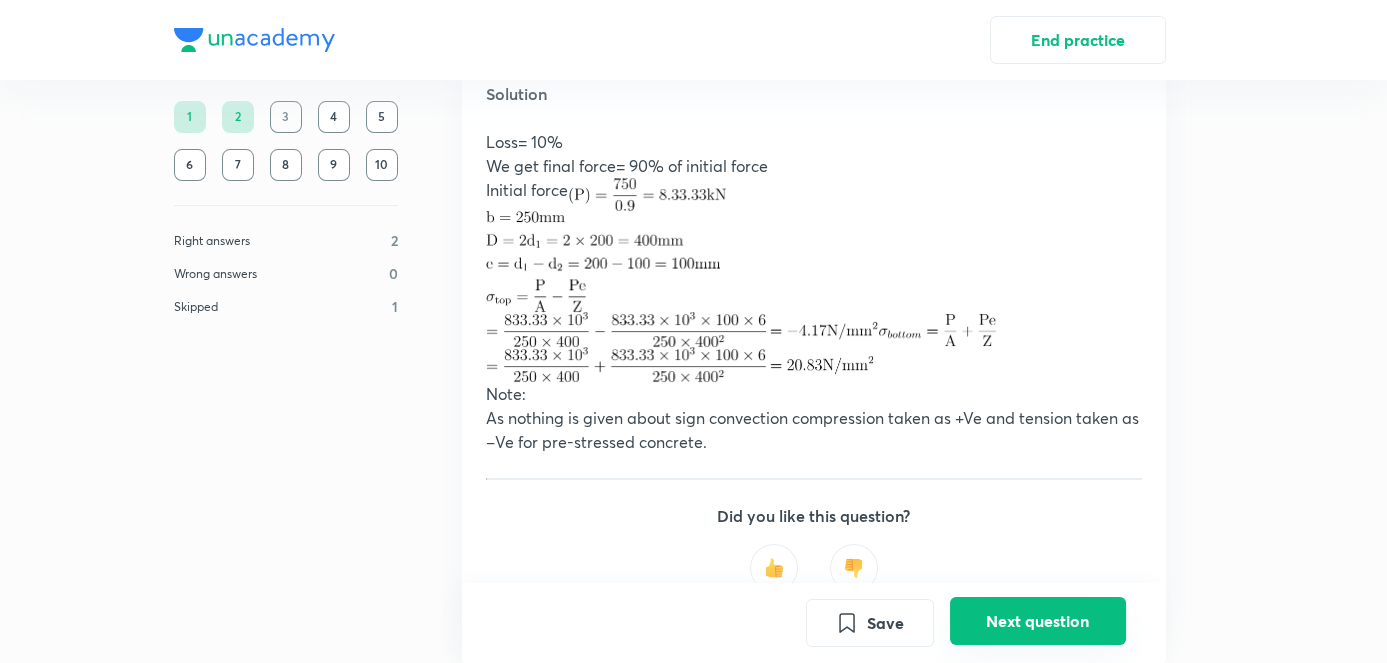 click on "Next question" at bounding box center (1038, 621) 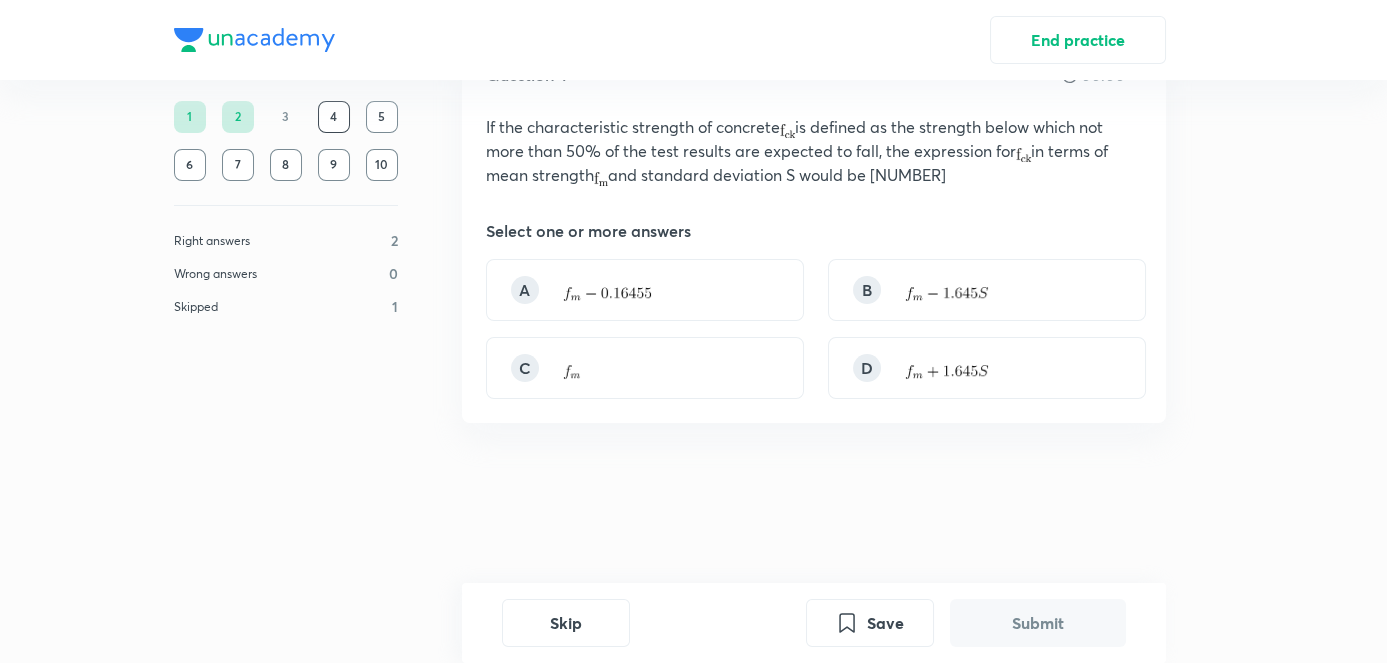 scroll, scrollTop: 0, scrollLeft: 0, axis: both 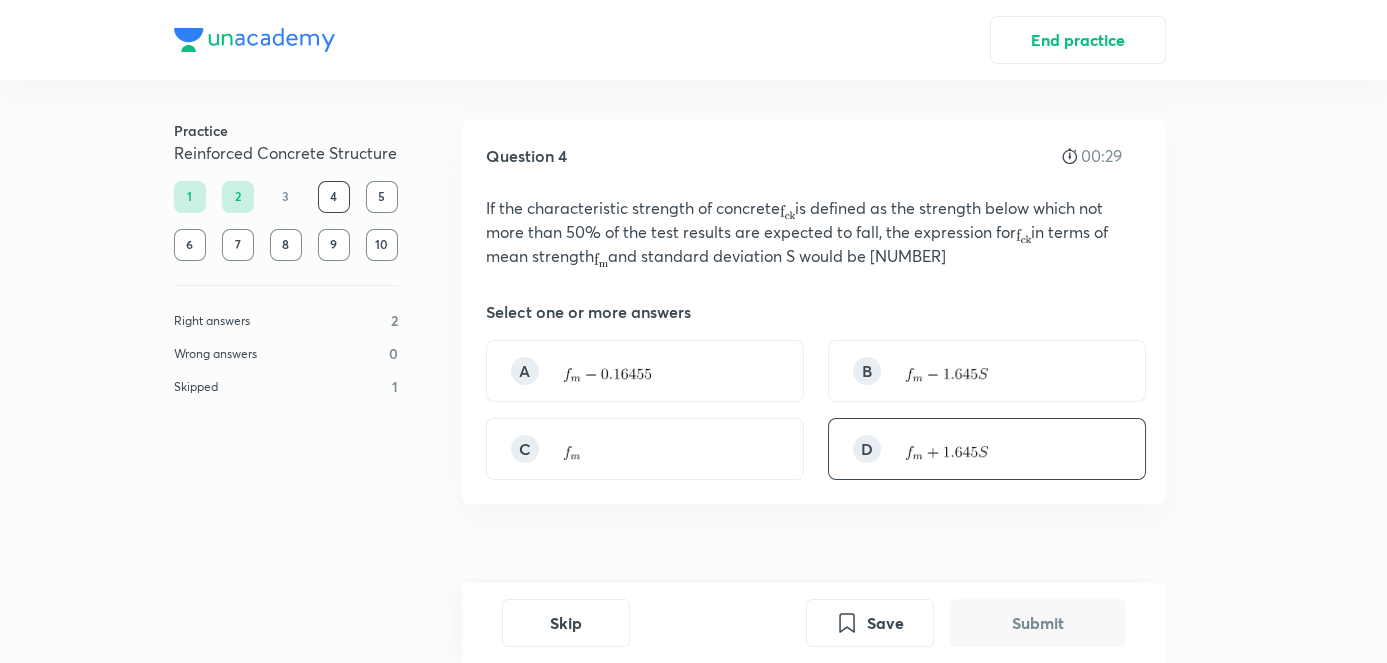 click on "D" at bounding box center [987, 449] 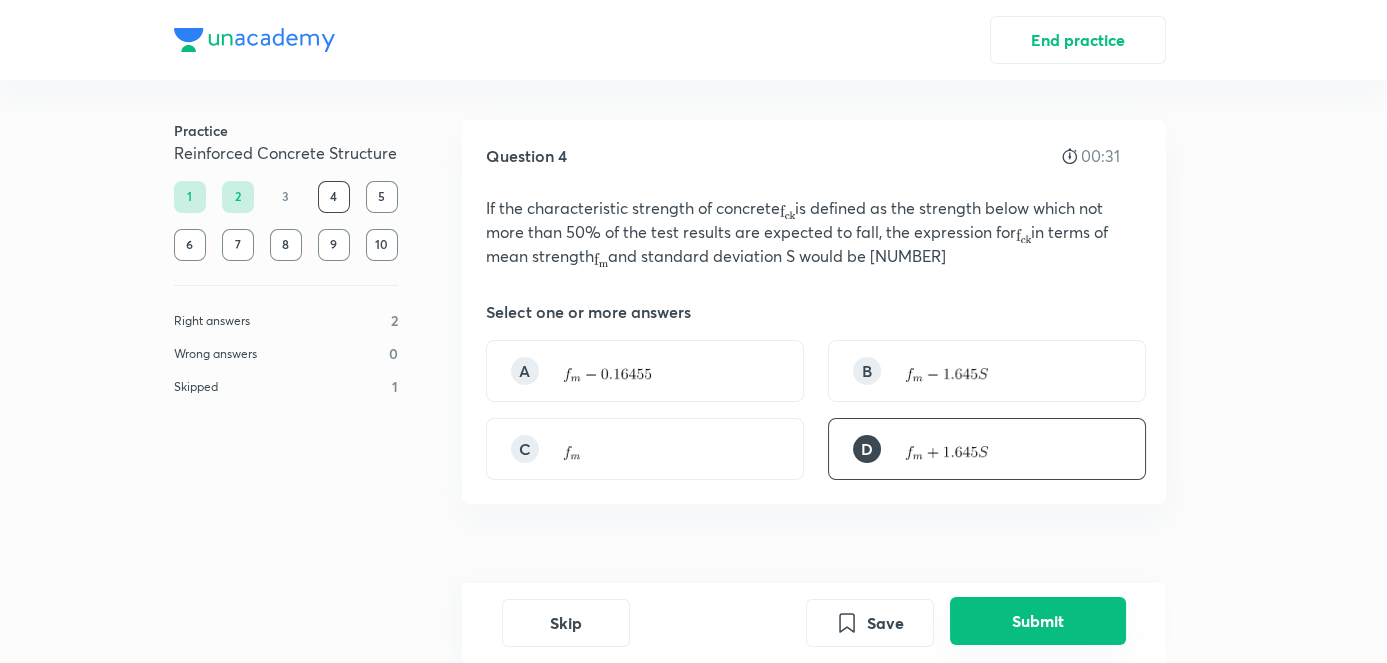 click on "Submit" at bounding box center [1038, 621] 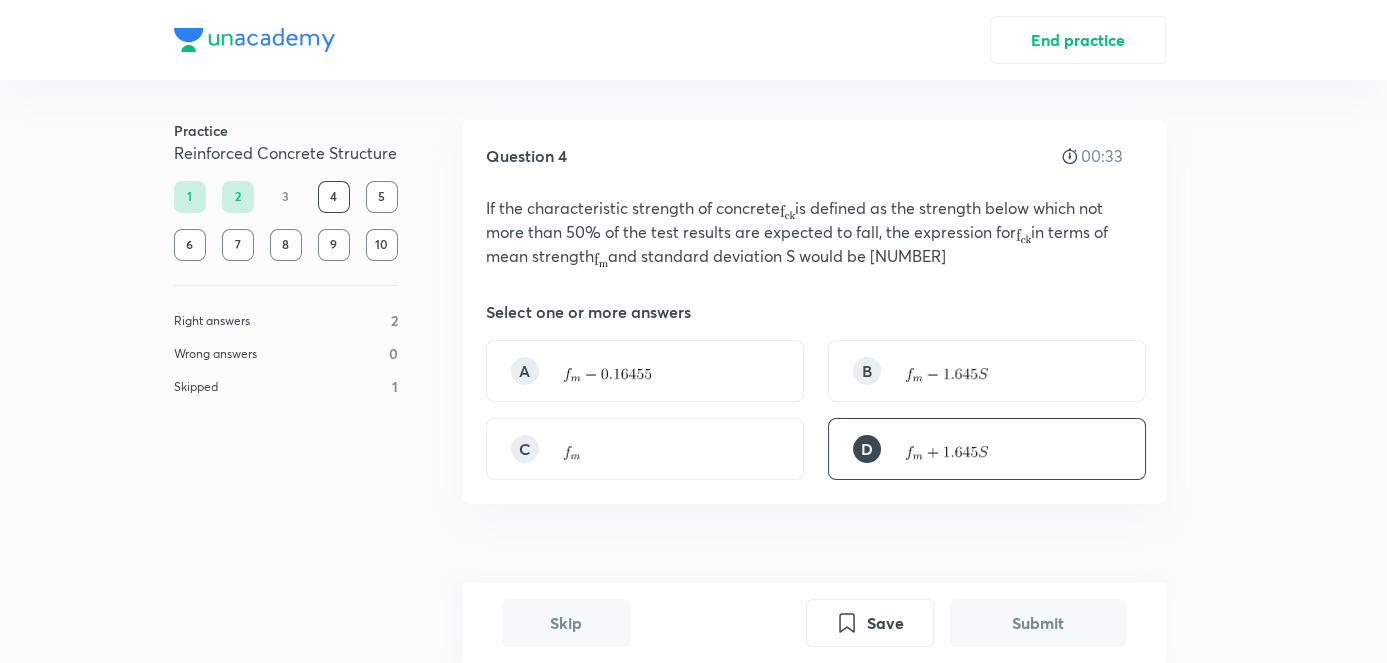 scroll, scrollTop: 543, scrollLeft: 0, axis: vertical 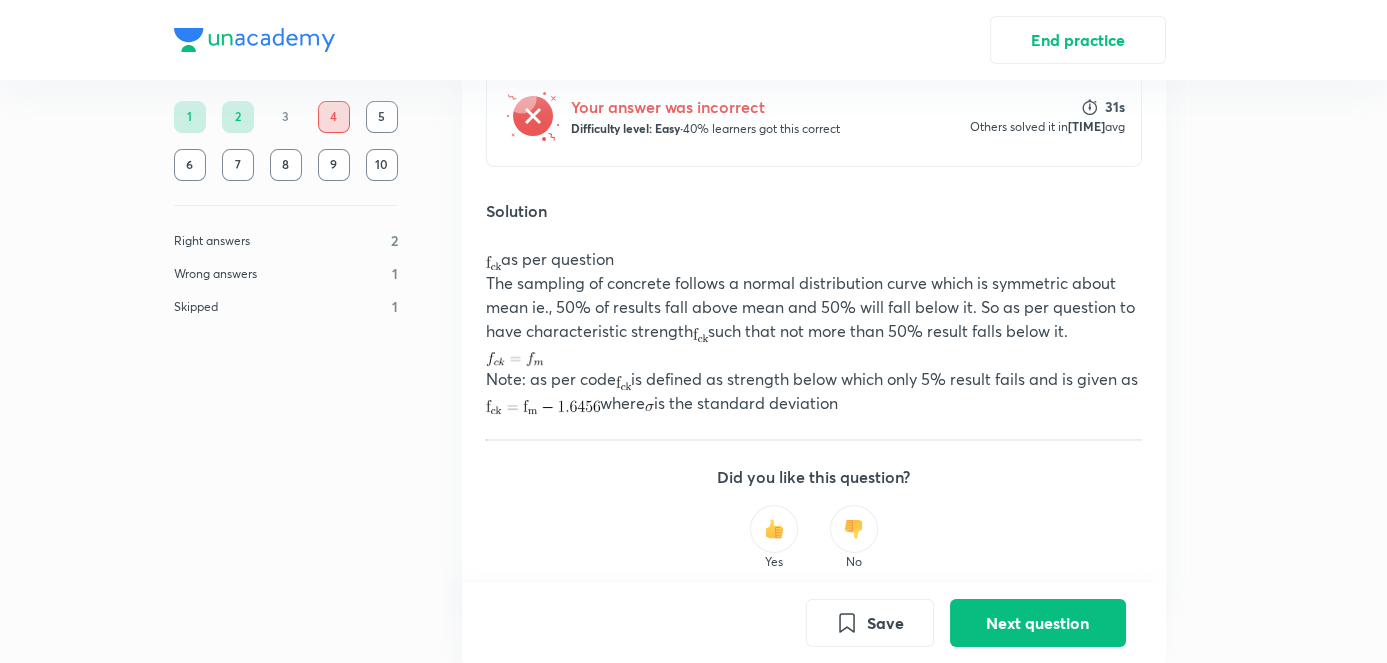 click on "10" at bounding box center (382, 165) 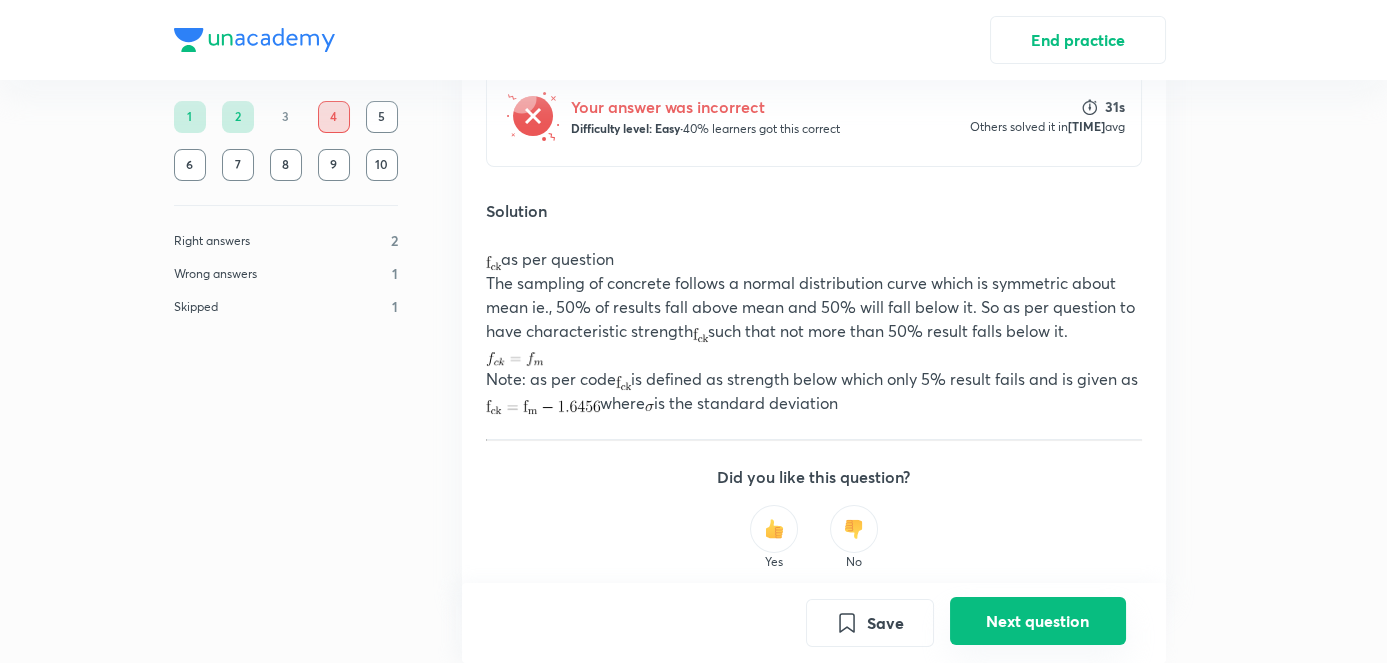 click on "Next question" at bounding box center (1038, 621) 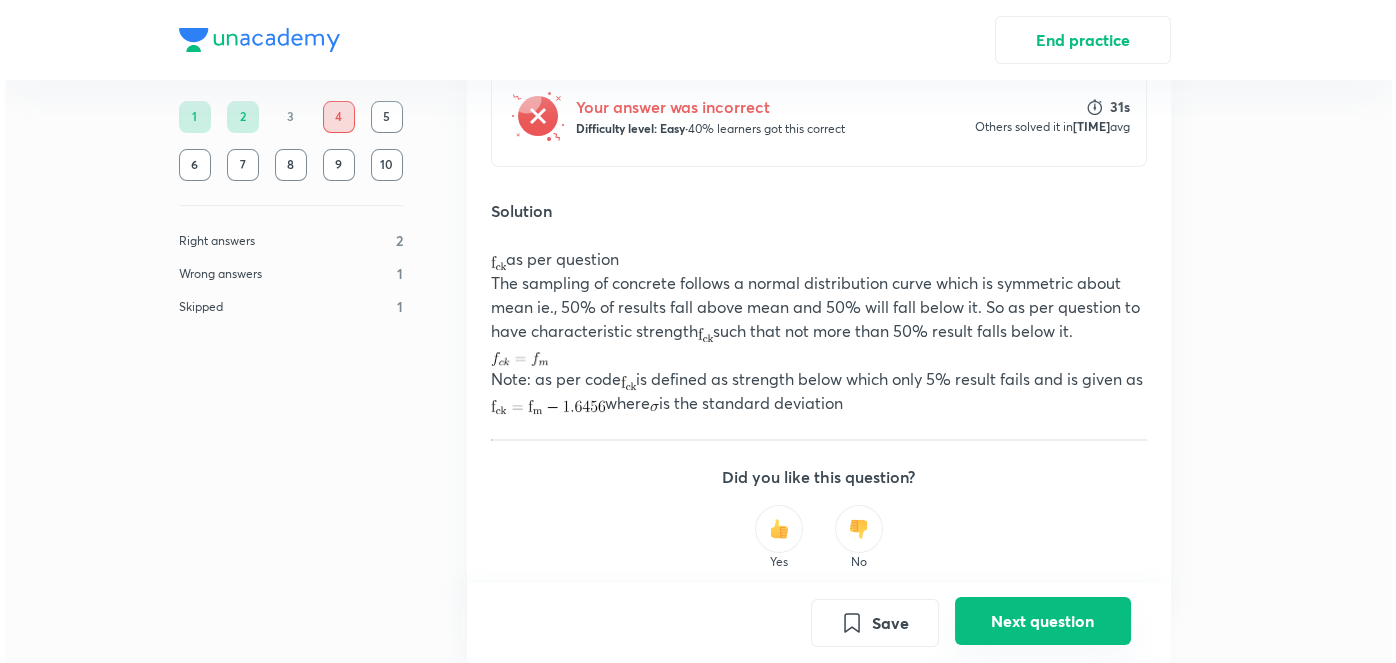 scroll, scrollTop: 0, scrollLeft: 0, axis: both 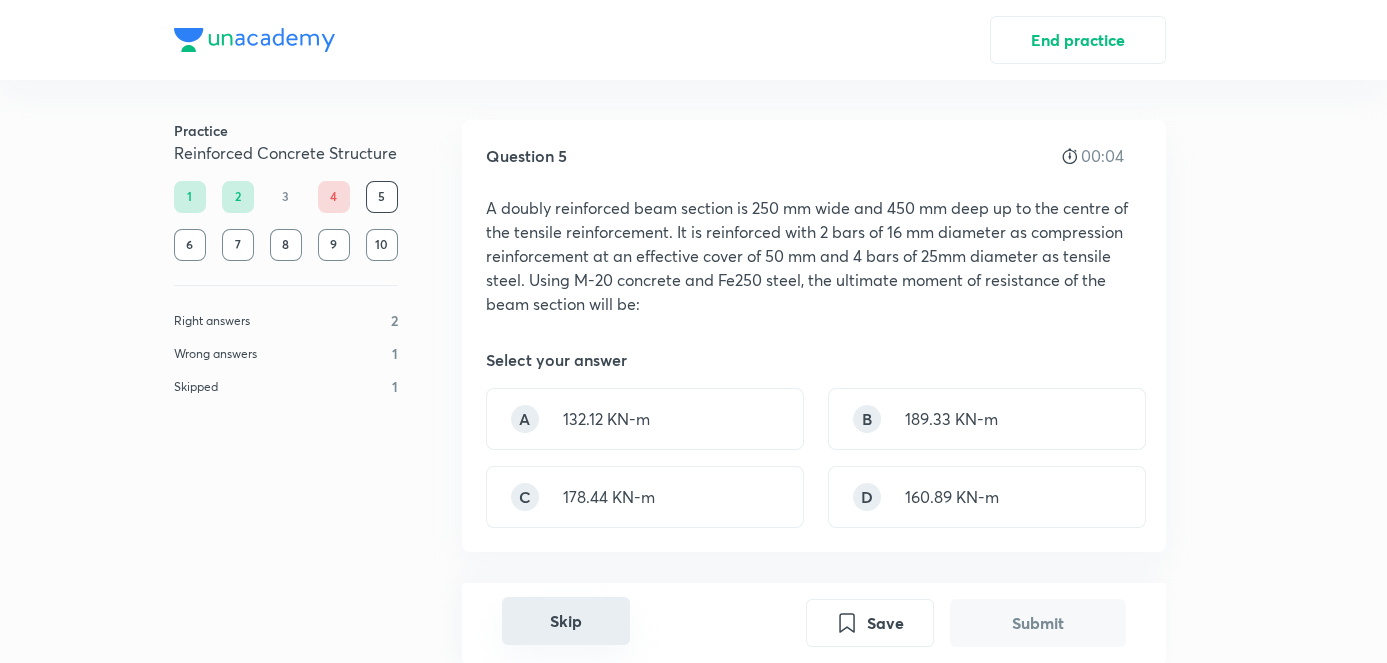 click on "Skip" at bounding box center [566, 621] 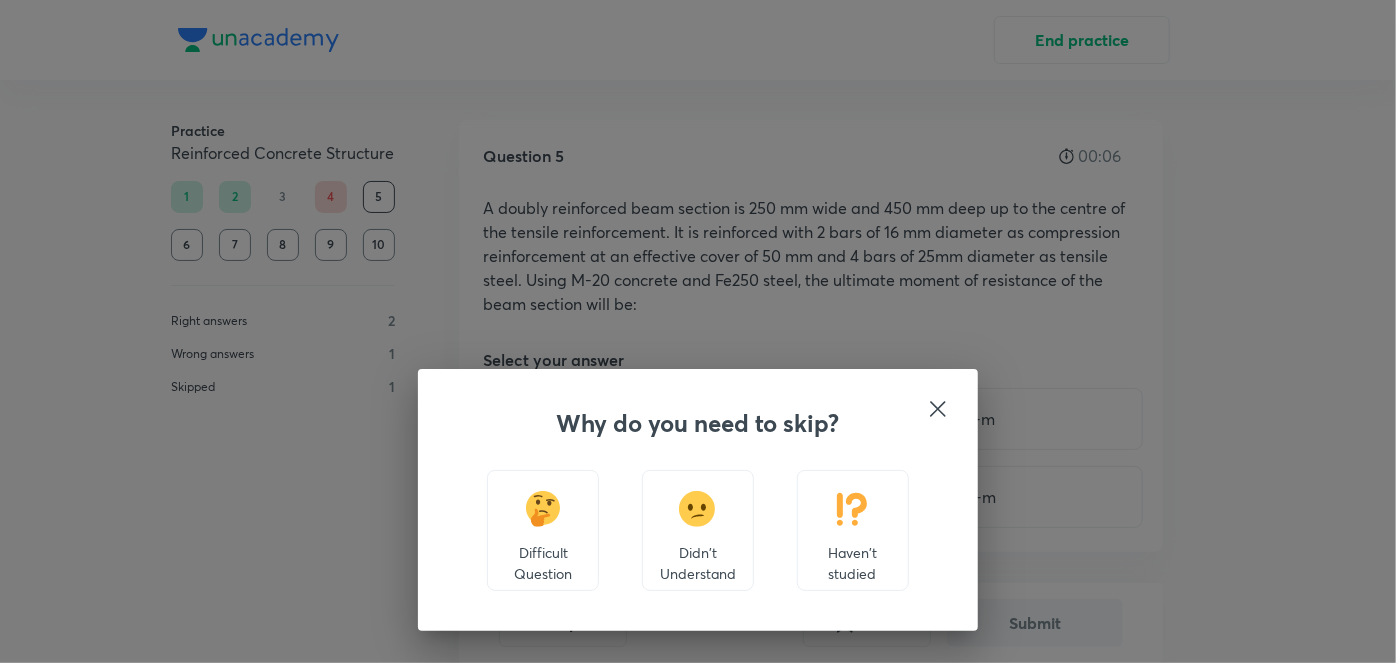 click on "Difficult Question" at bounding box center (543, 530) 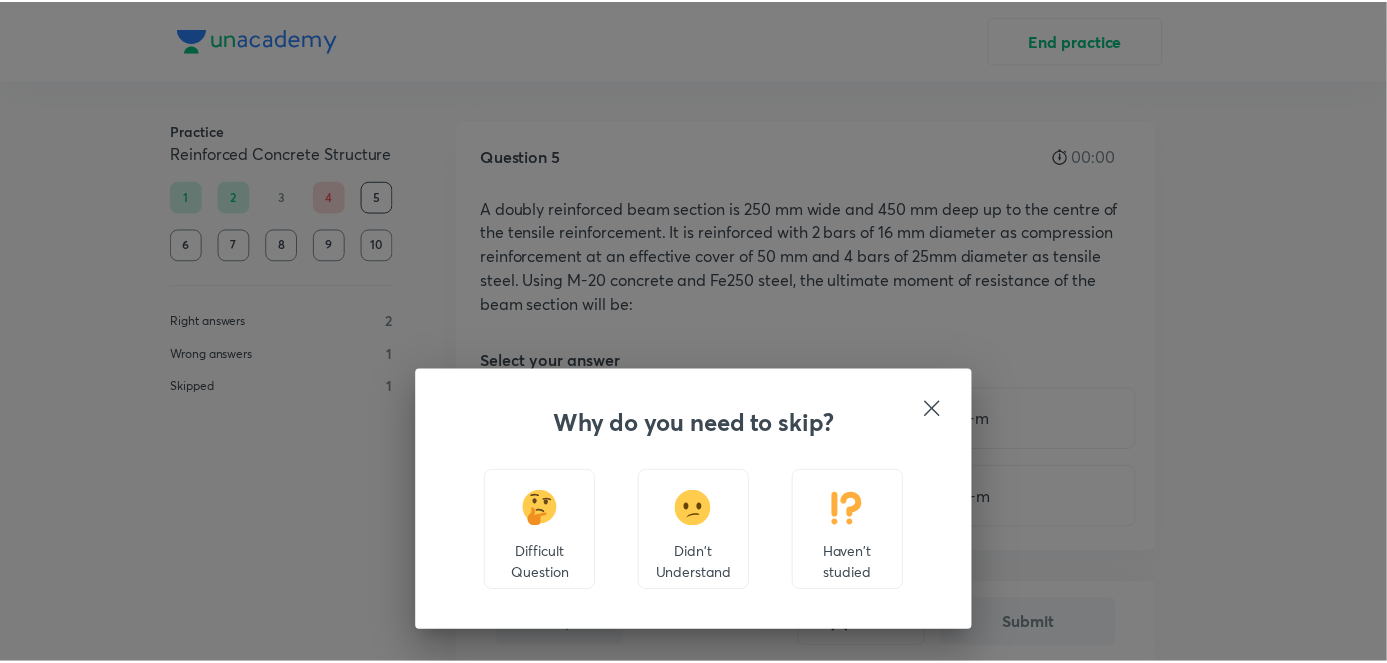 scroll, scrollTop: 591, scrollLeft: 0, axis: vertical 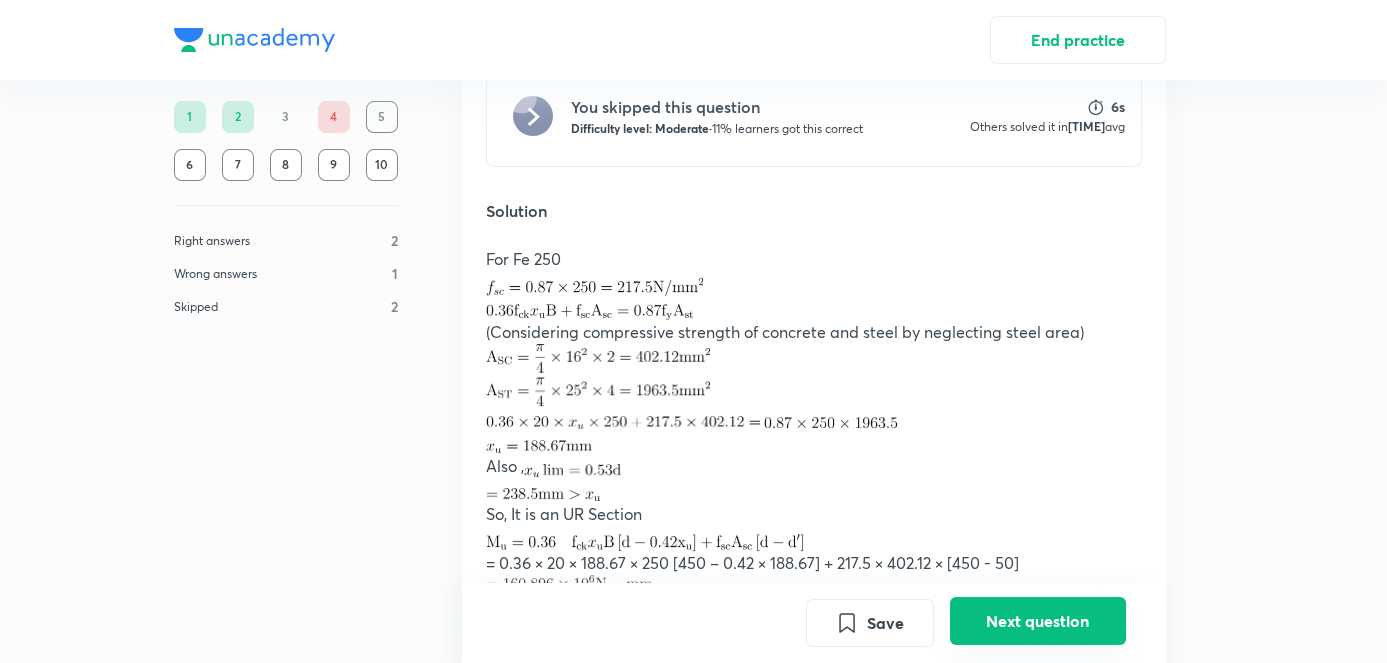 click on "Next question" at bounding box center (1038, 621) 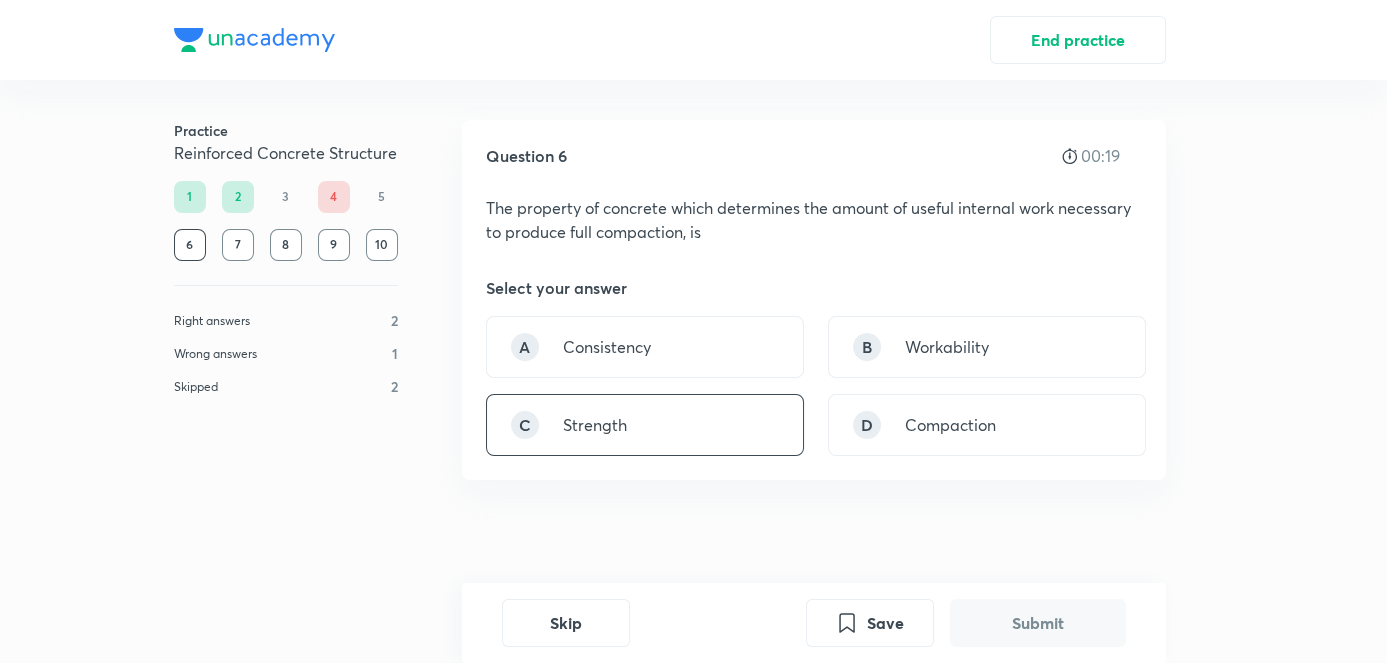 click on "C Strength" at bounding box center [645, 425] 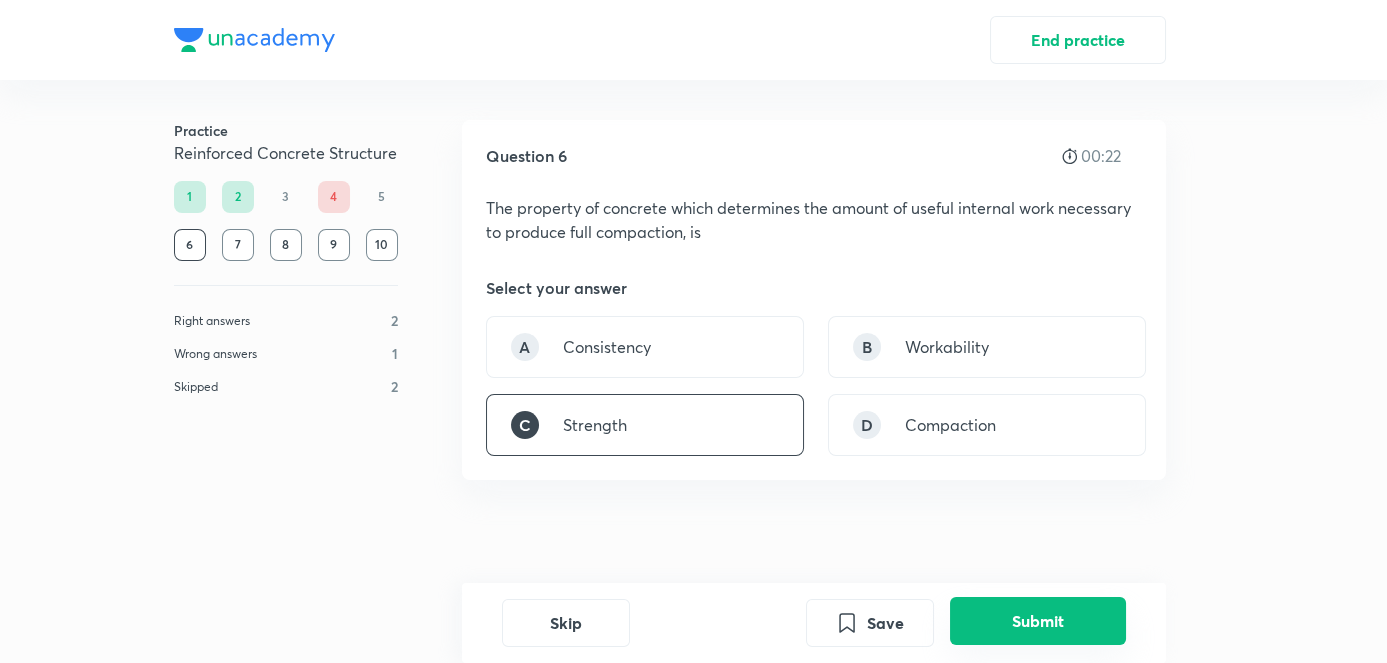 click on "Submit" at bounding box center [1038, 621] 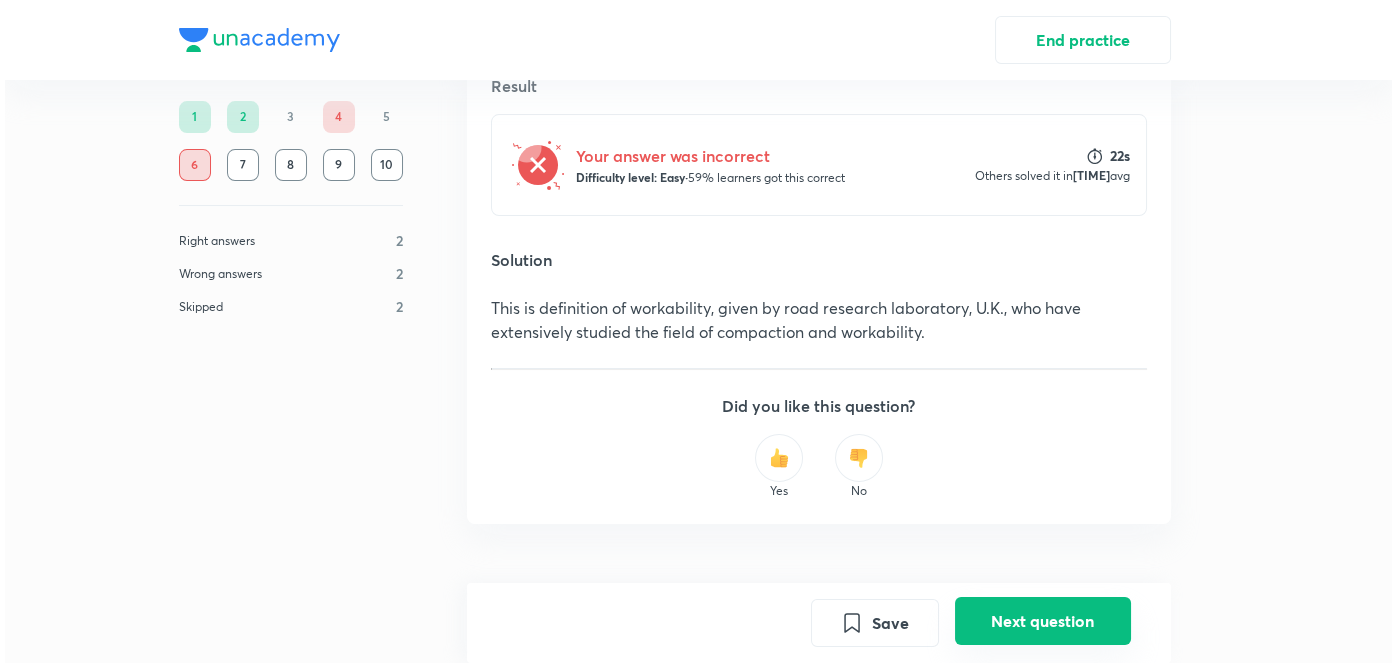 scroll, scrollTop: 488, scrollLeft: 0, axis: vertical 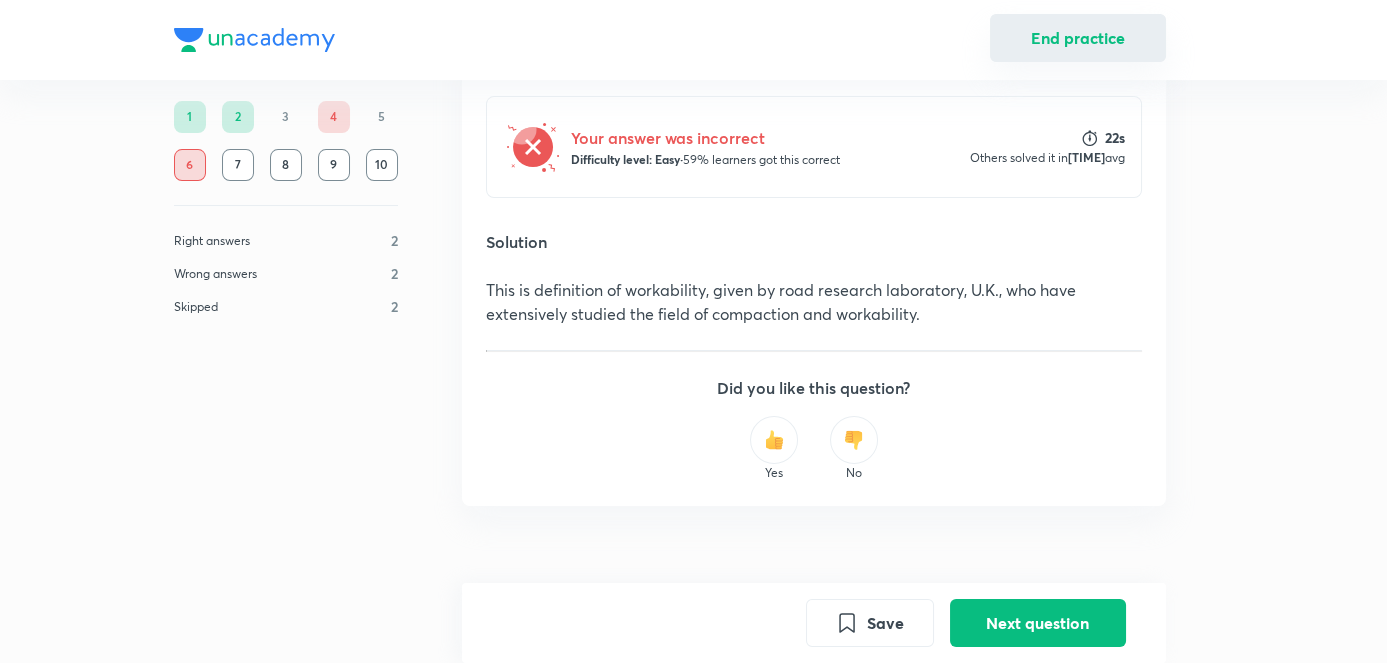 click on "End practice" at bounding box center [1078, 38] 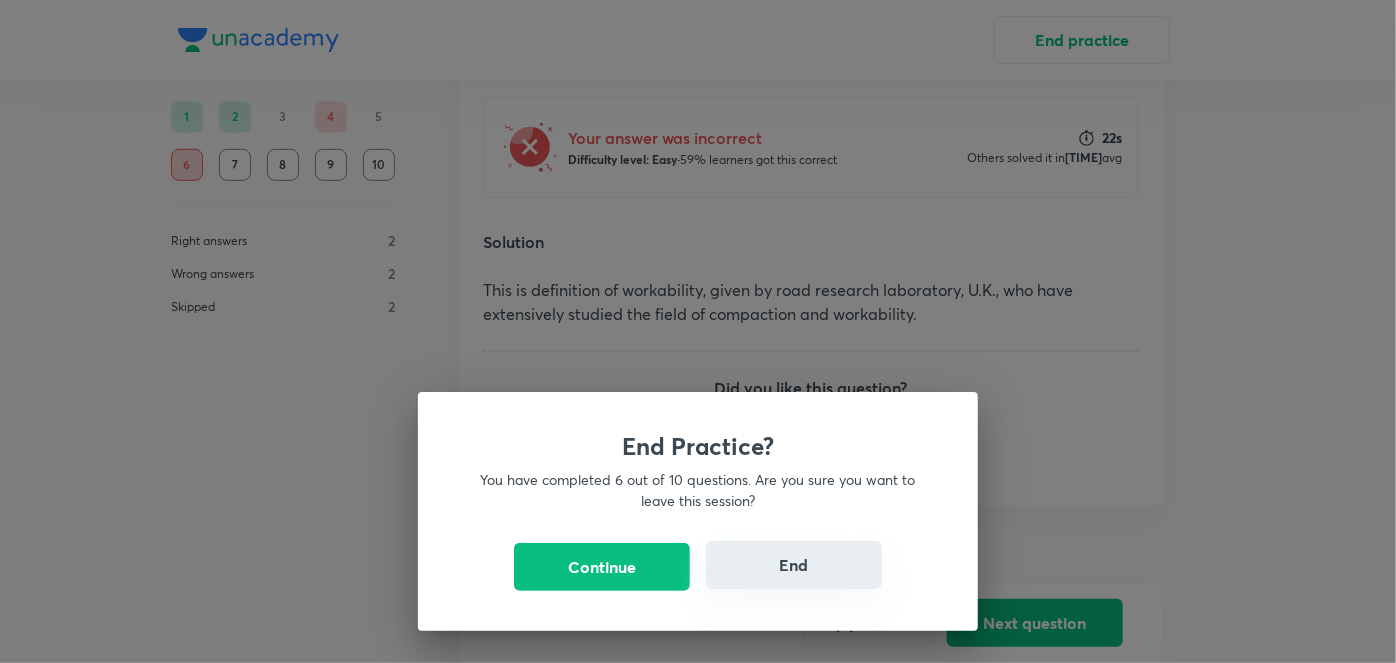 click on "End" at bounding box center (794, 565) 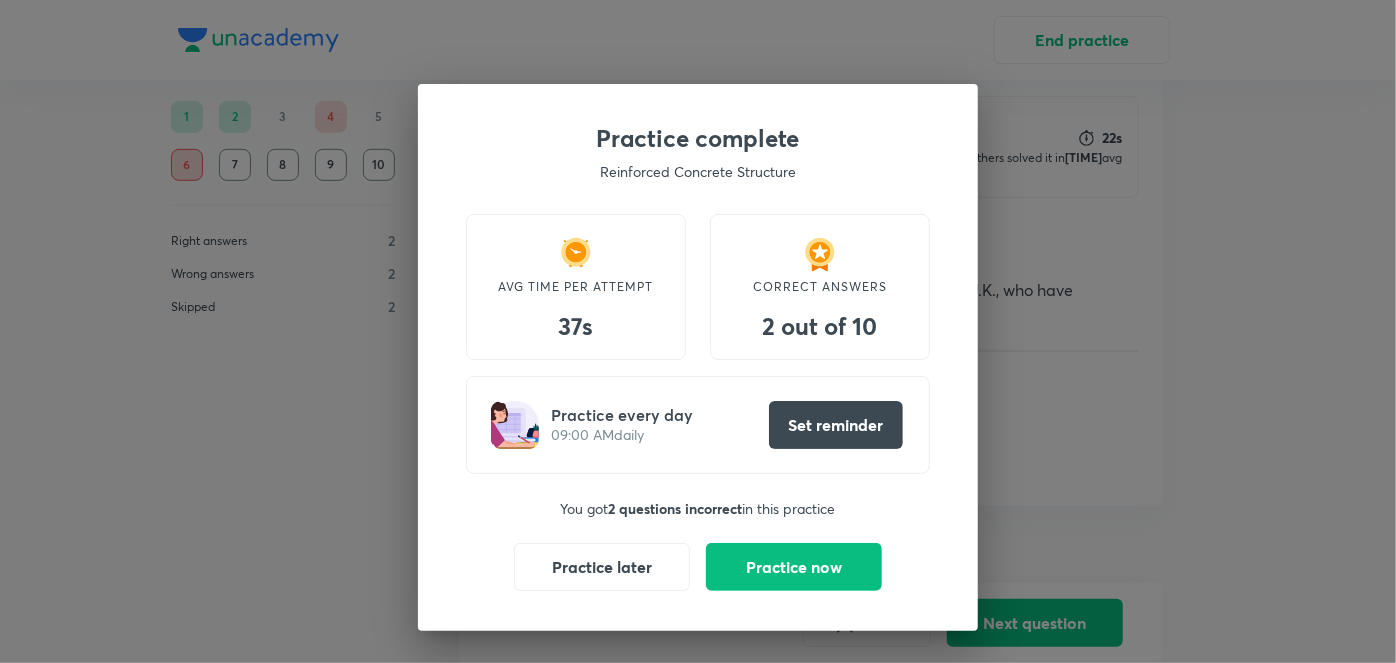 click on "Practice complete Reinforced Concrete Structure AVG TIME PER ATTEMPT 37s CORRECT ANSWERS 2 out of 10 Practice every day 09:00 AM  daily Set reminder You got  2 questions incorrect  in this practice Practice later Practice now" at bounding box center [698, 331] 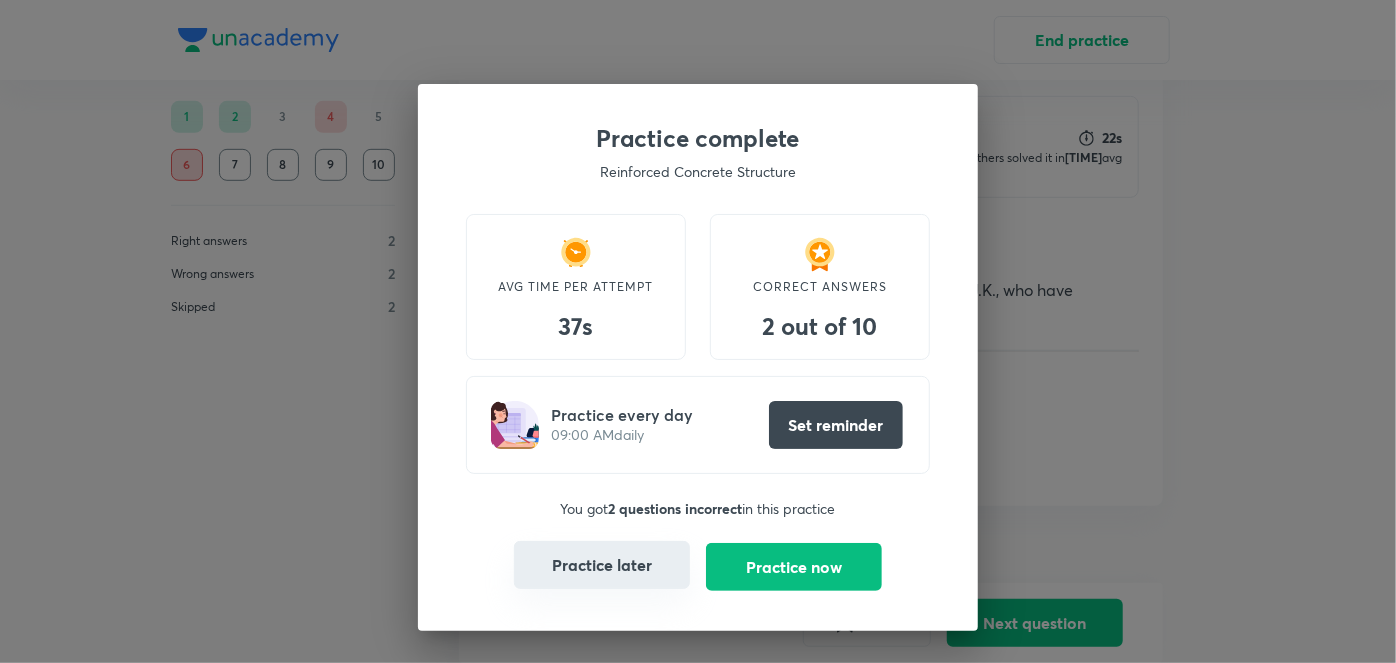 click on "Practice later" at bounding box center (602, 565) 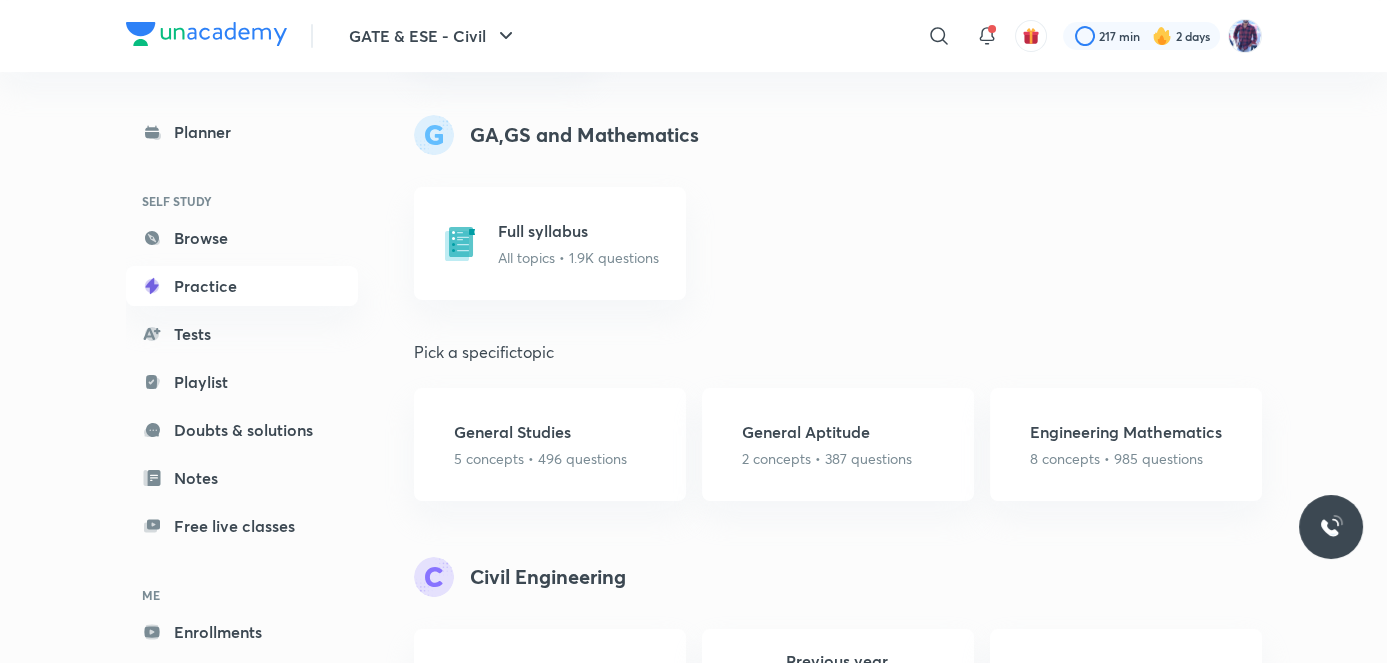 scroll, scrollTop: 800, scrollLeft: 0, axis: vertical 